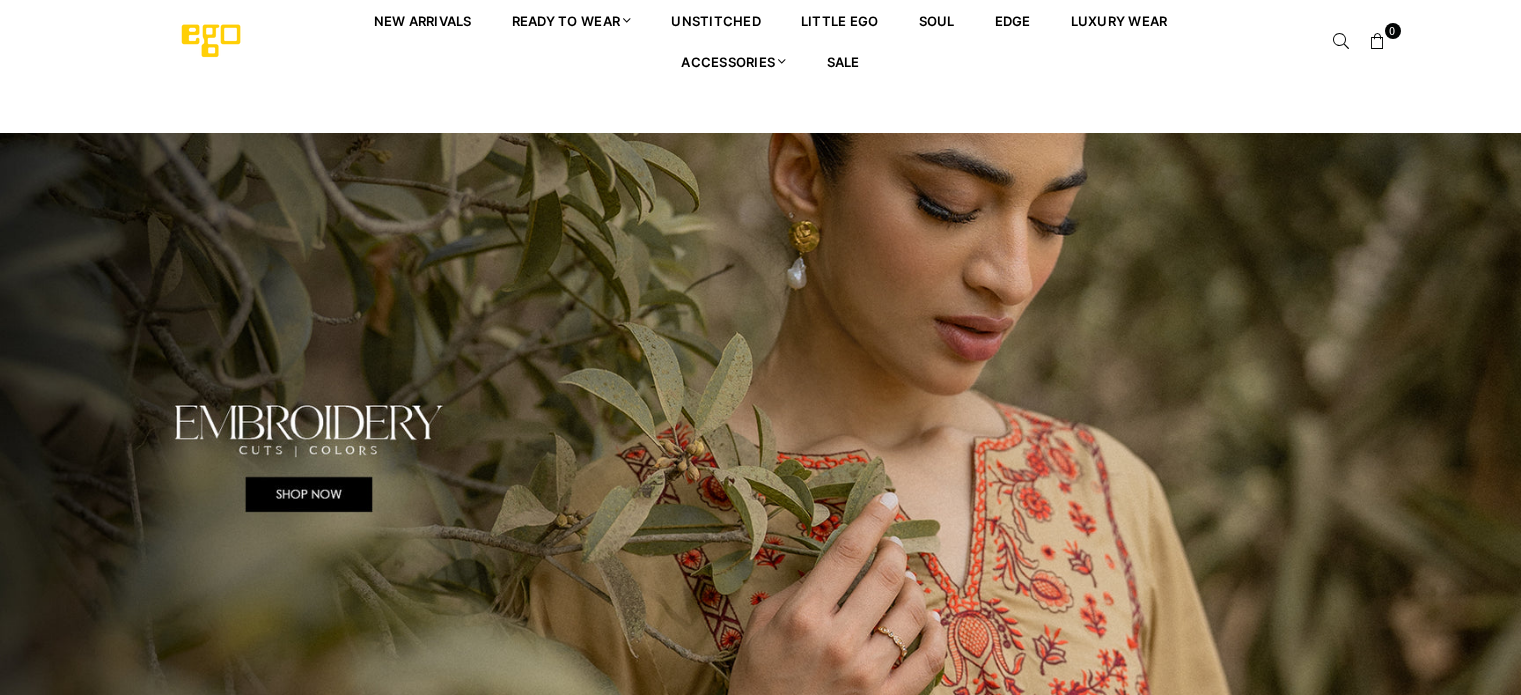 scroll, scrollTop: 0, scrollLeft: 0, axis: both 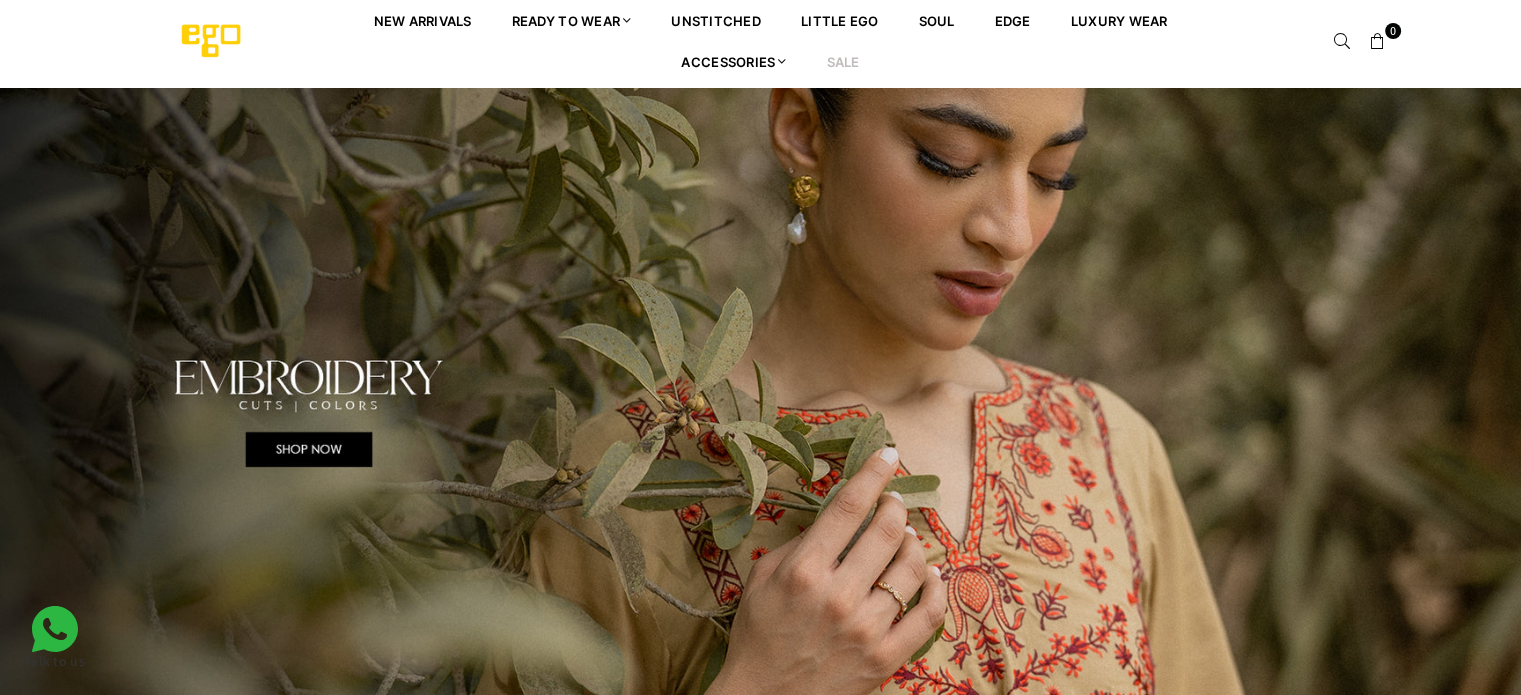 click on "Sale" at bounding box center [843, 61] 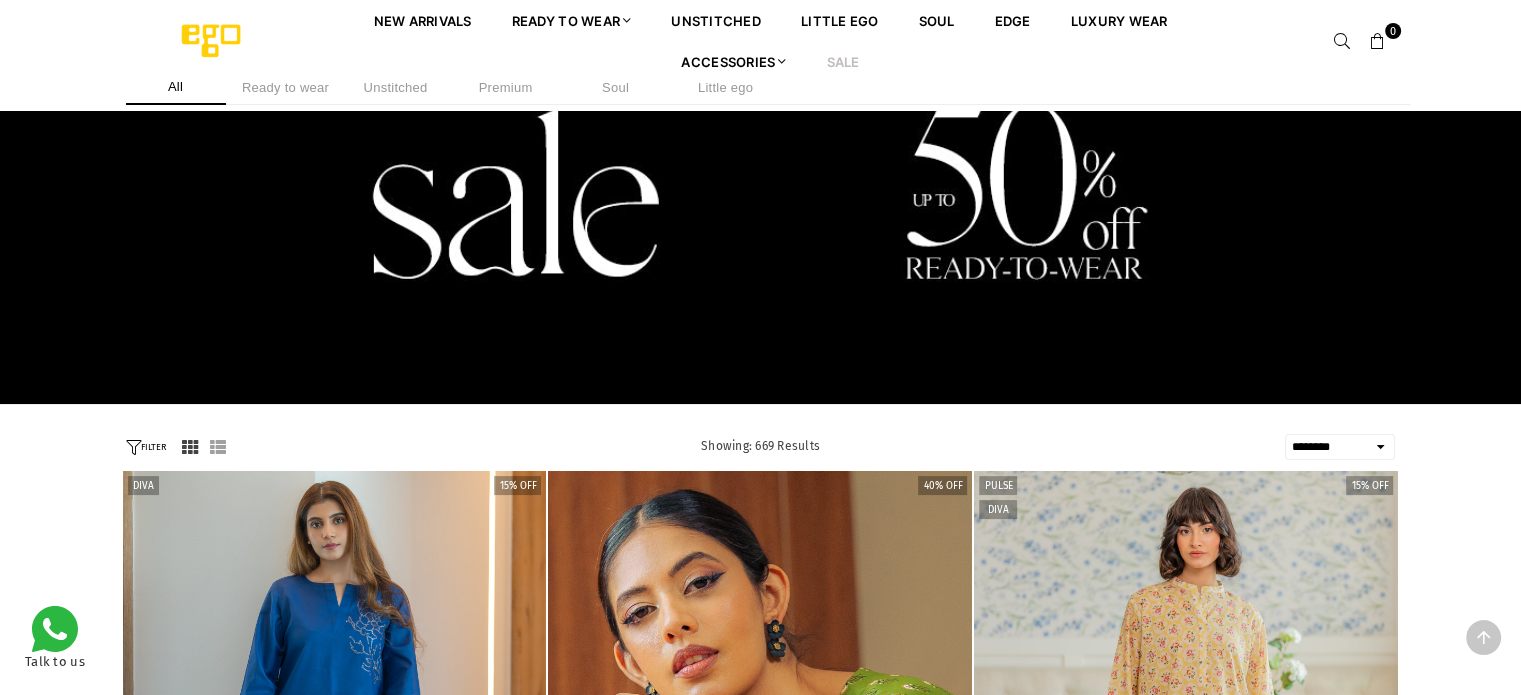 scroll, scrollTop: 348, scrollLeft: 0, axis: vertical 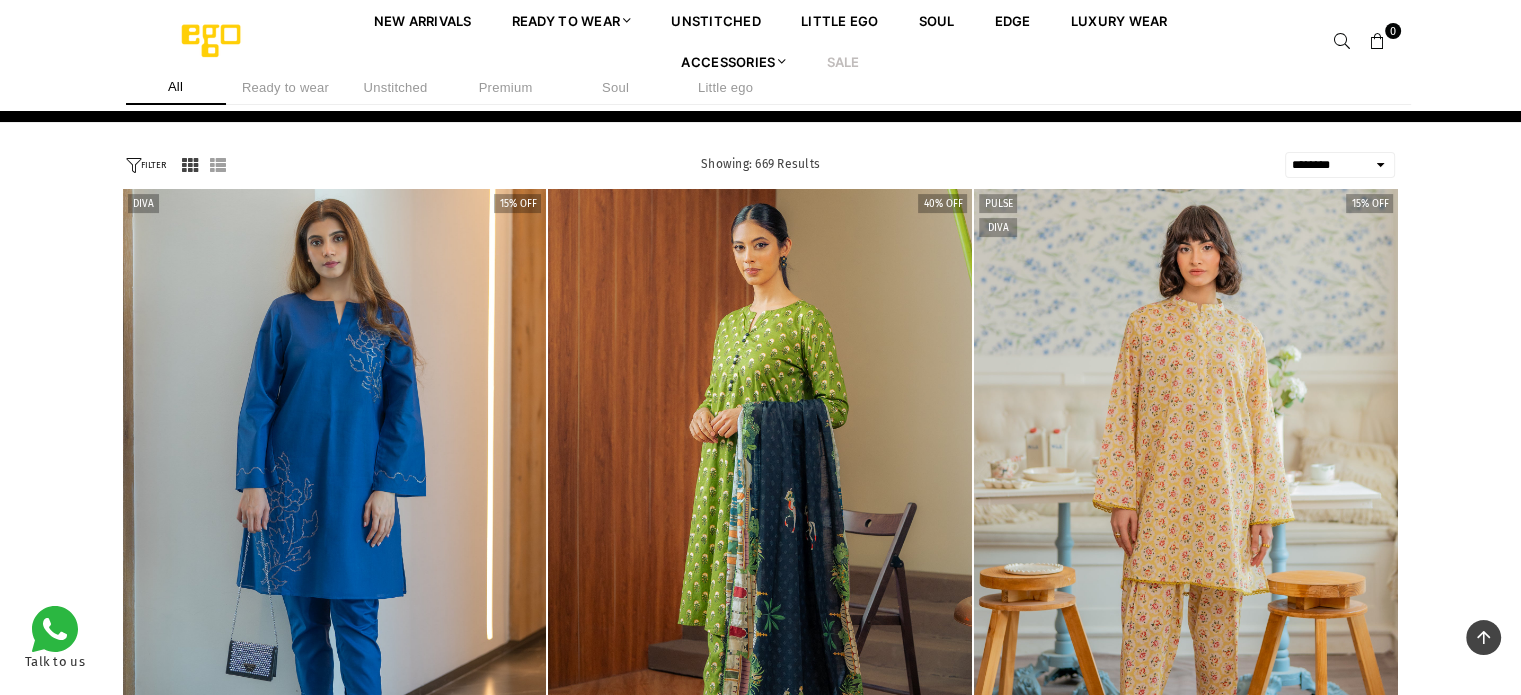 click on "FILTER" at bounding box center (146, 165) 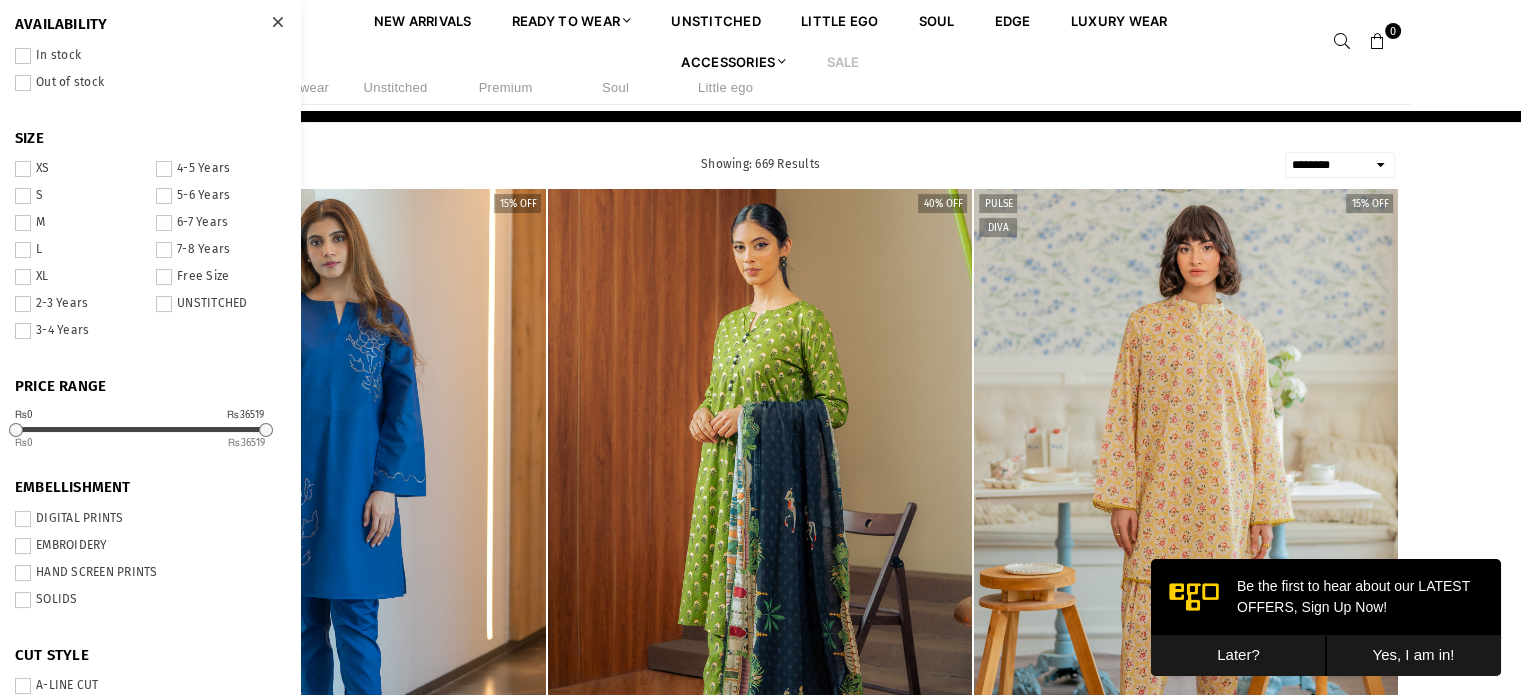 scroll, scrollTop: 0, scrollLeft: 0, axis: both 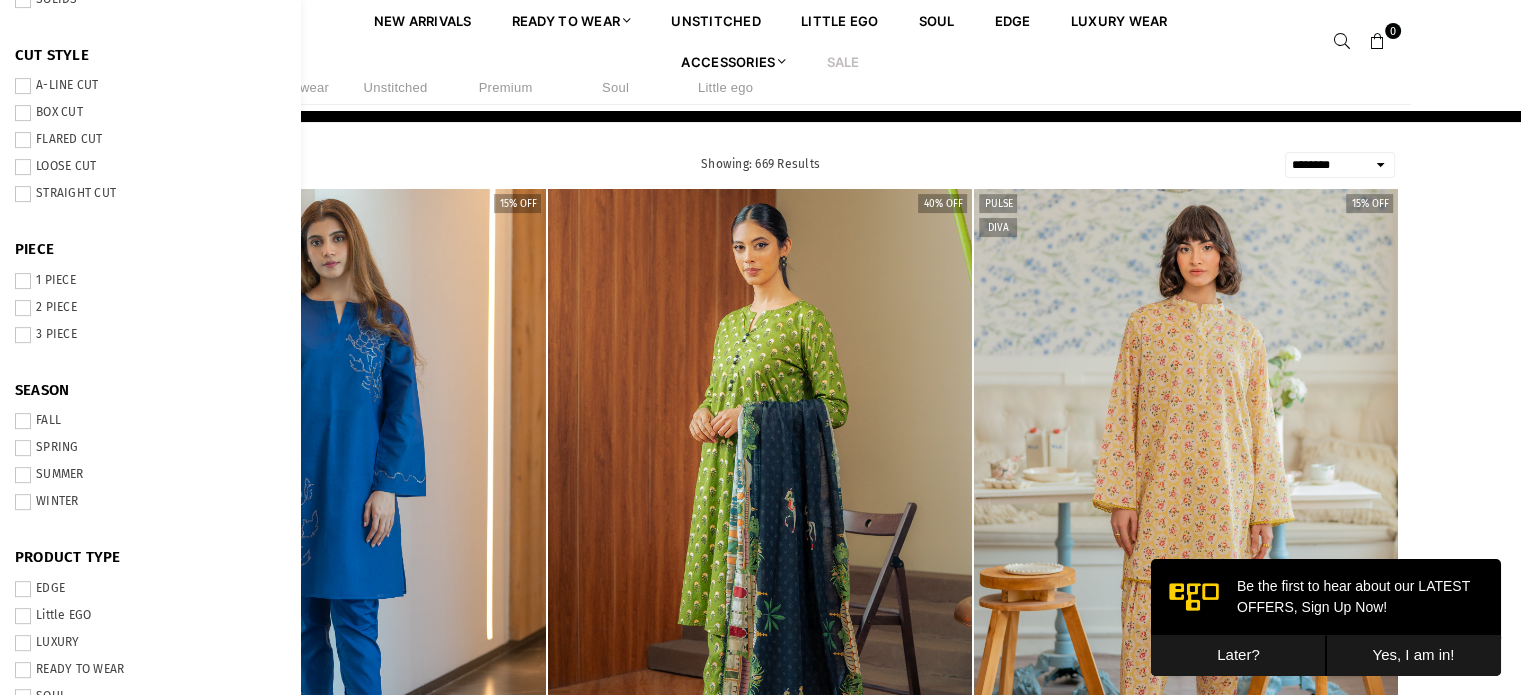 click at bounding box center (23, 475) 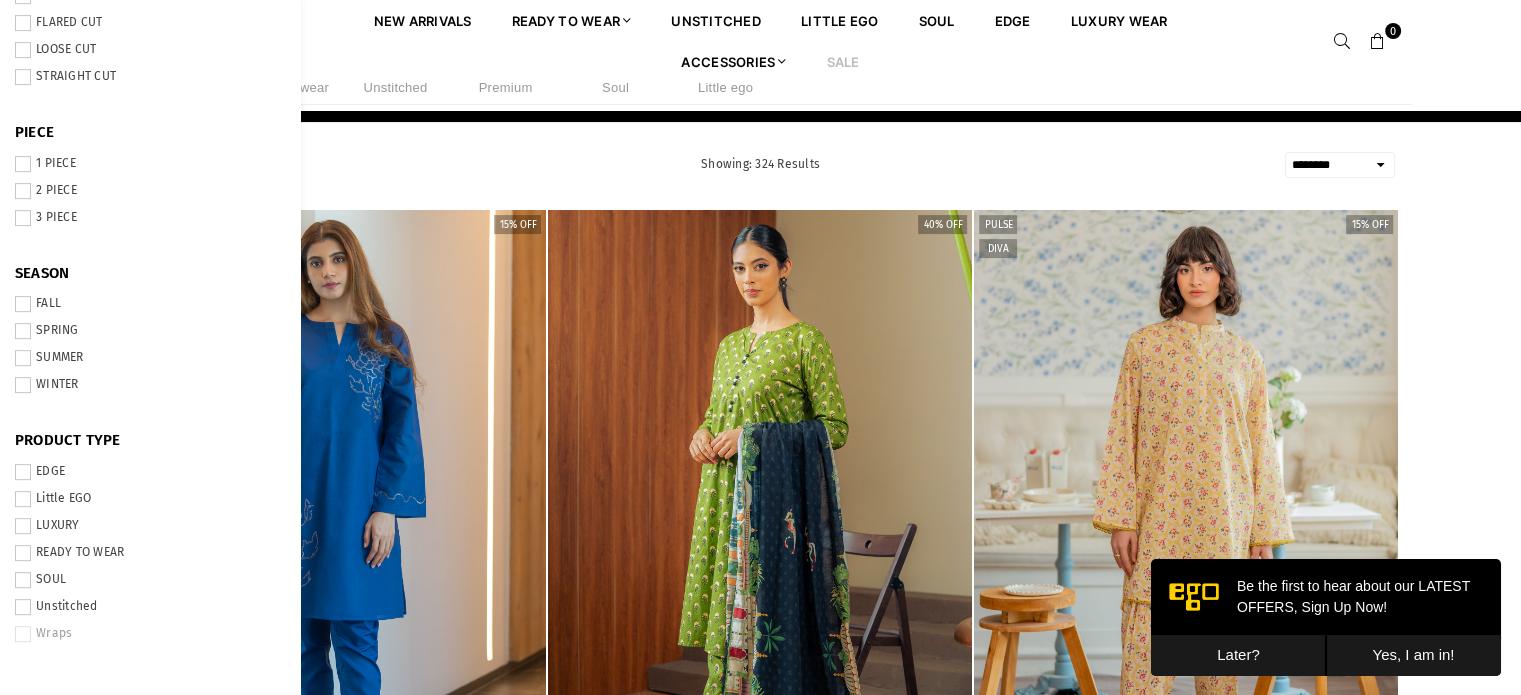 scroll, scrollTop: 0, scrollLeft: 0, axis: both 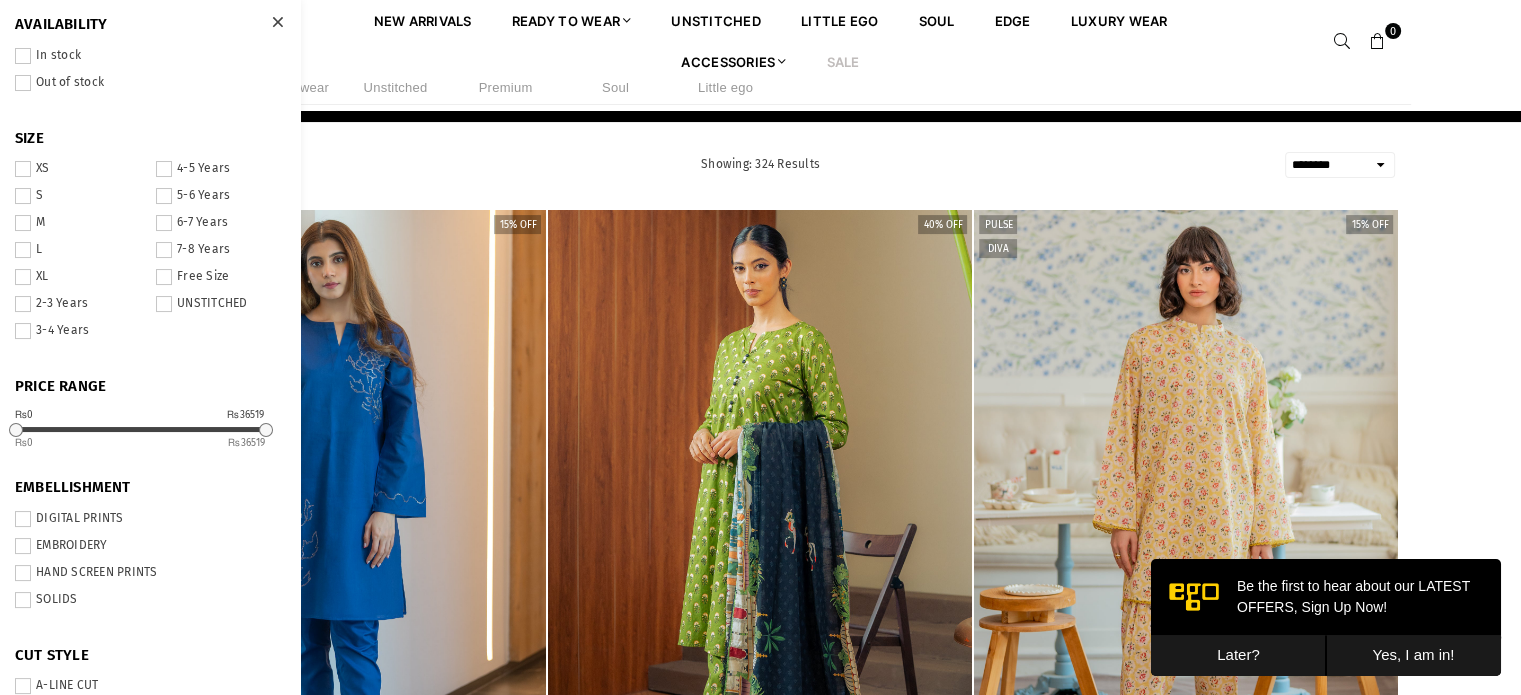 drag, startPoint x: 32, startPoint y: 51, endPoint x: 20, endPoint y: 55, distance: 12.649111 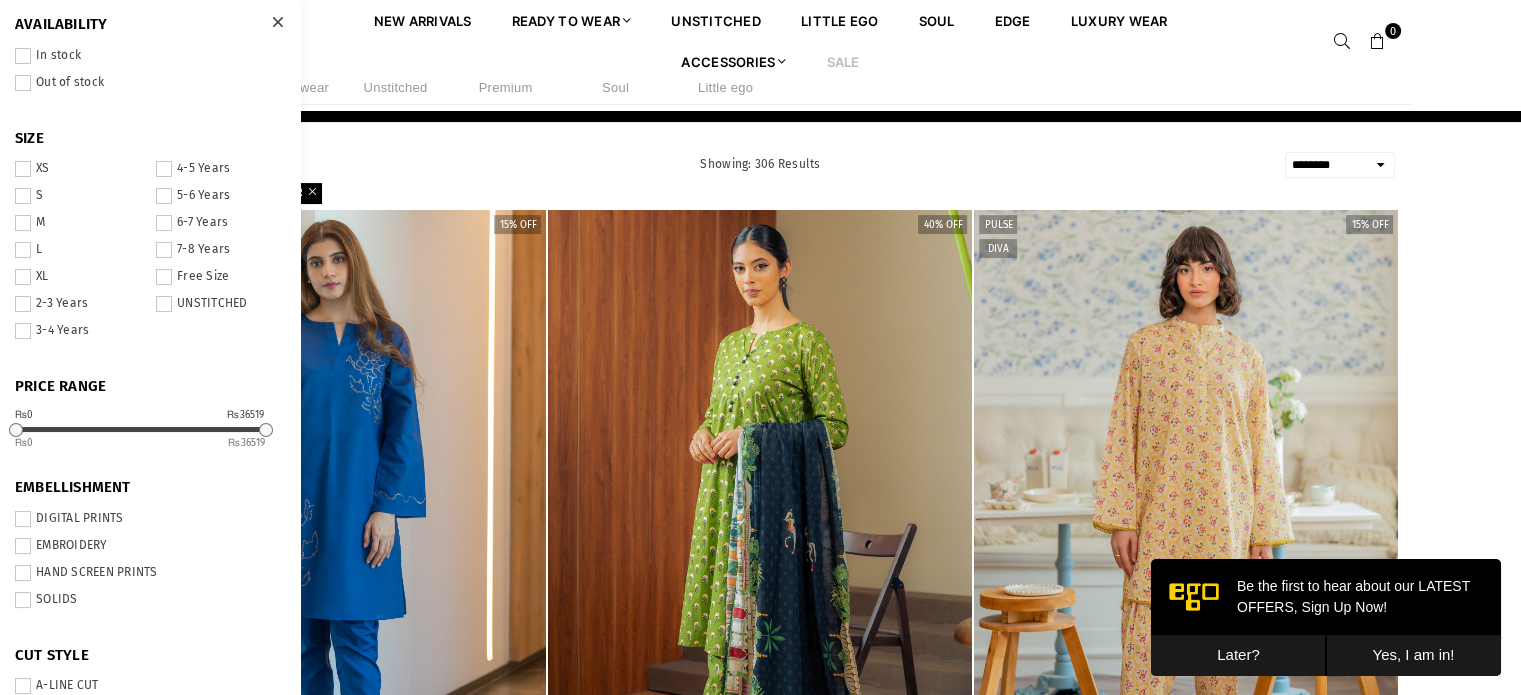 click at bounding box center (277, 22) 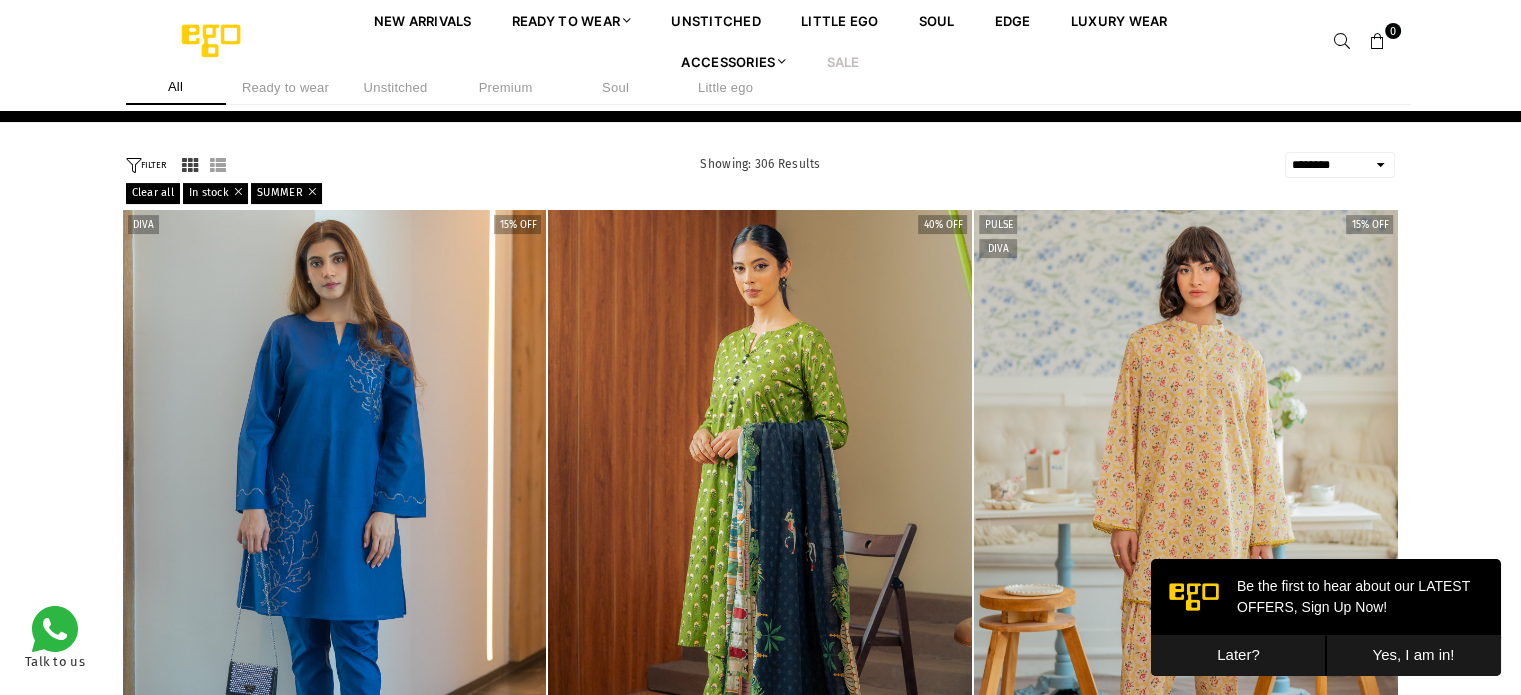 click on "**********" at bounding box center [1340, 165] 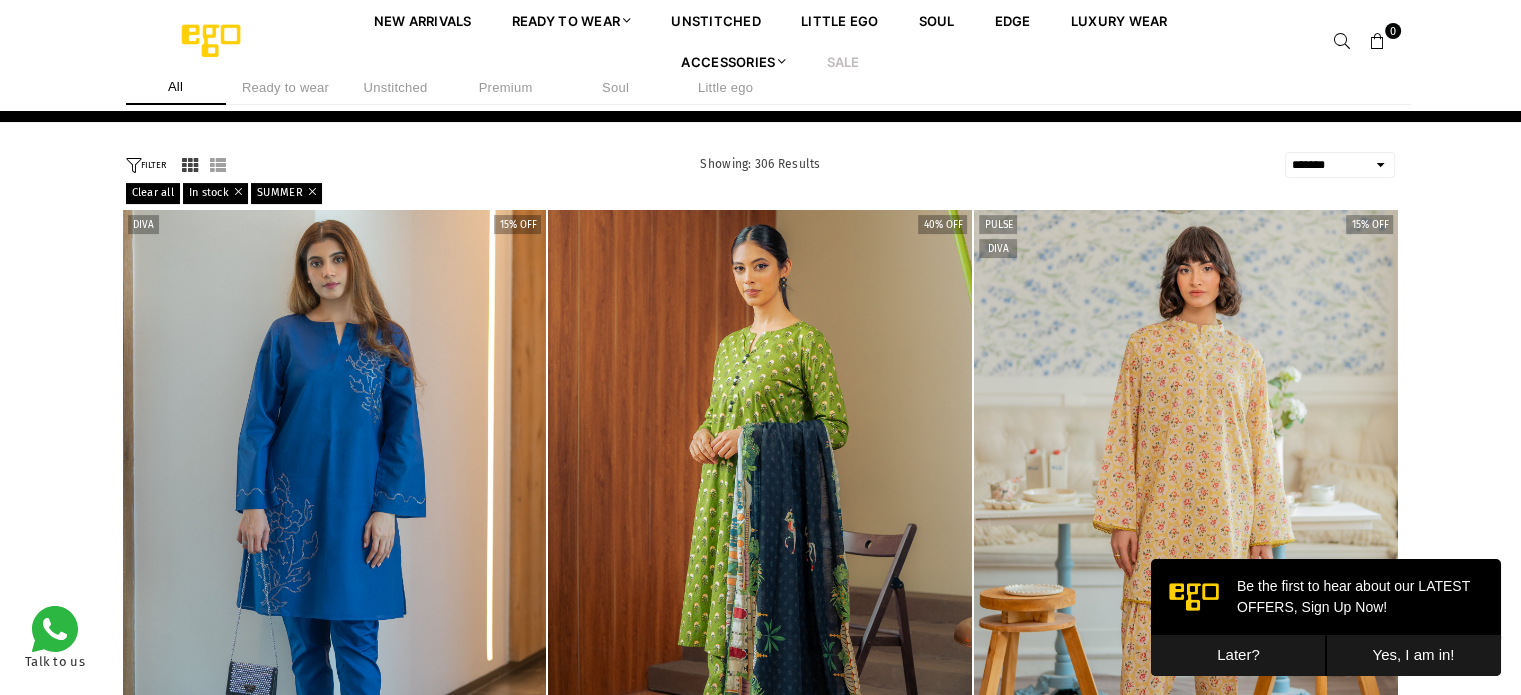 click on "**********" at bounding box center (1340, 165) 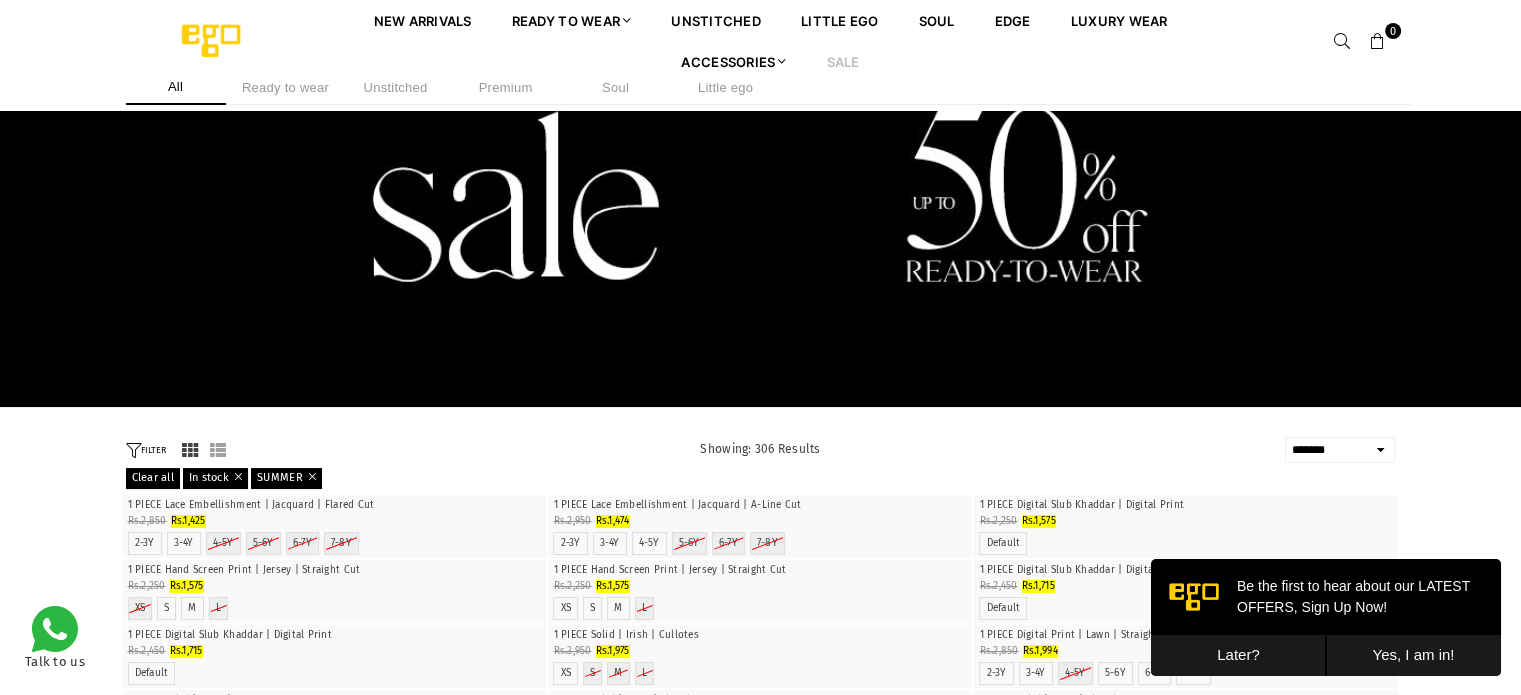 scroll, scrollTop: 282, scrollLeft: 0, axis: vertical 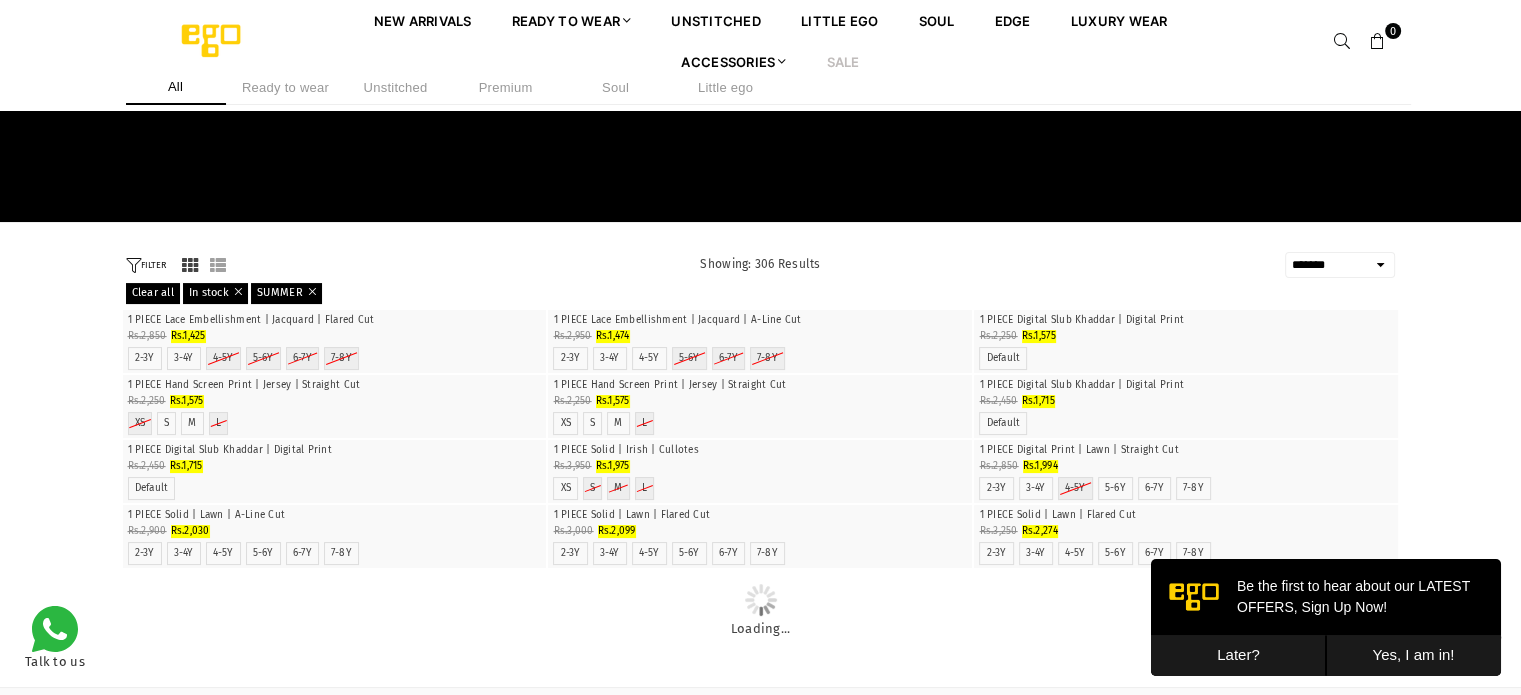 click on "FILTER" at bounding box center [146, 265] 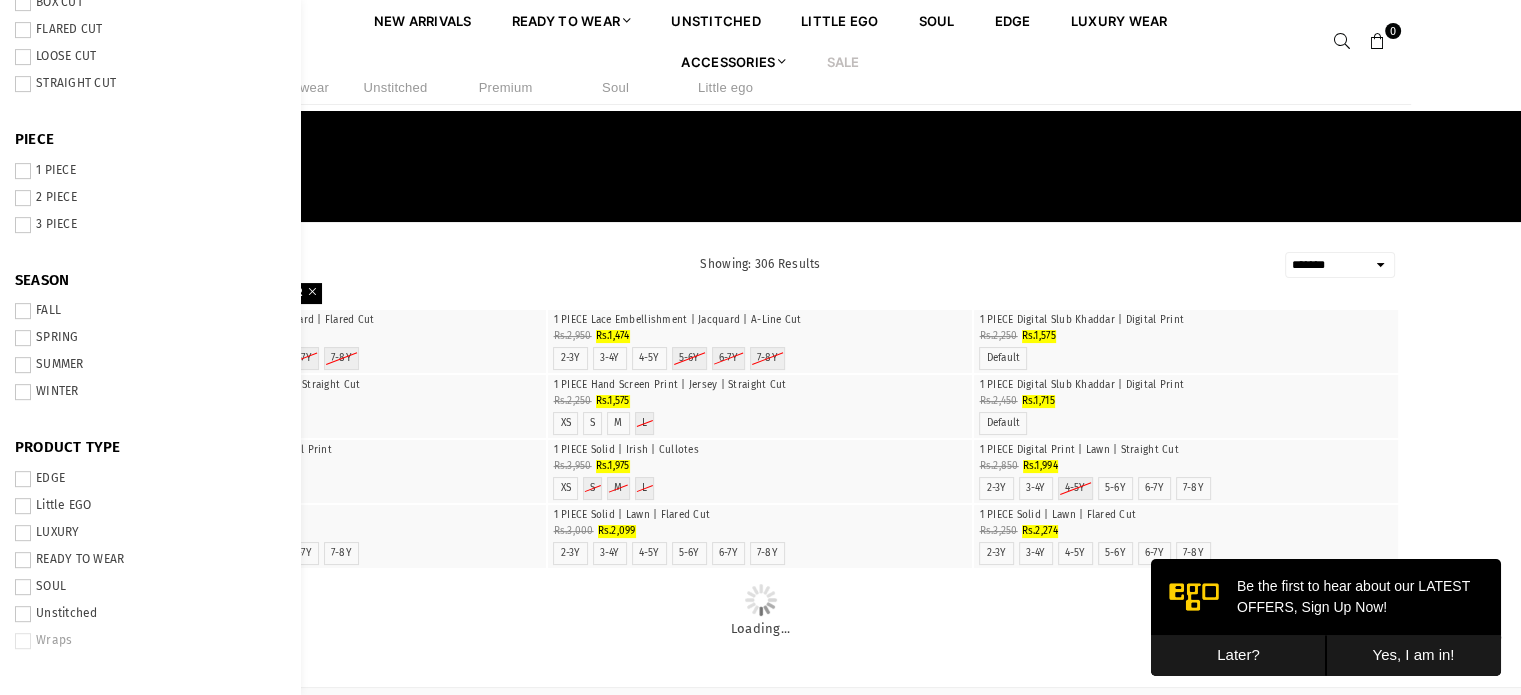 scroll, scrollTop: 717, scrollLeft: 0, axis: vertical 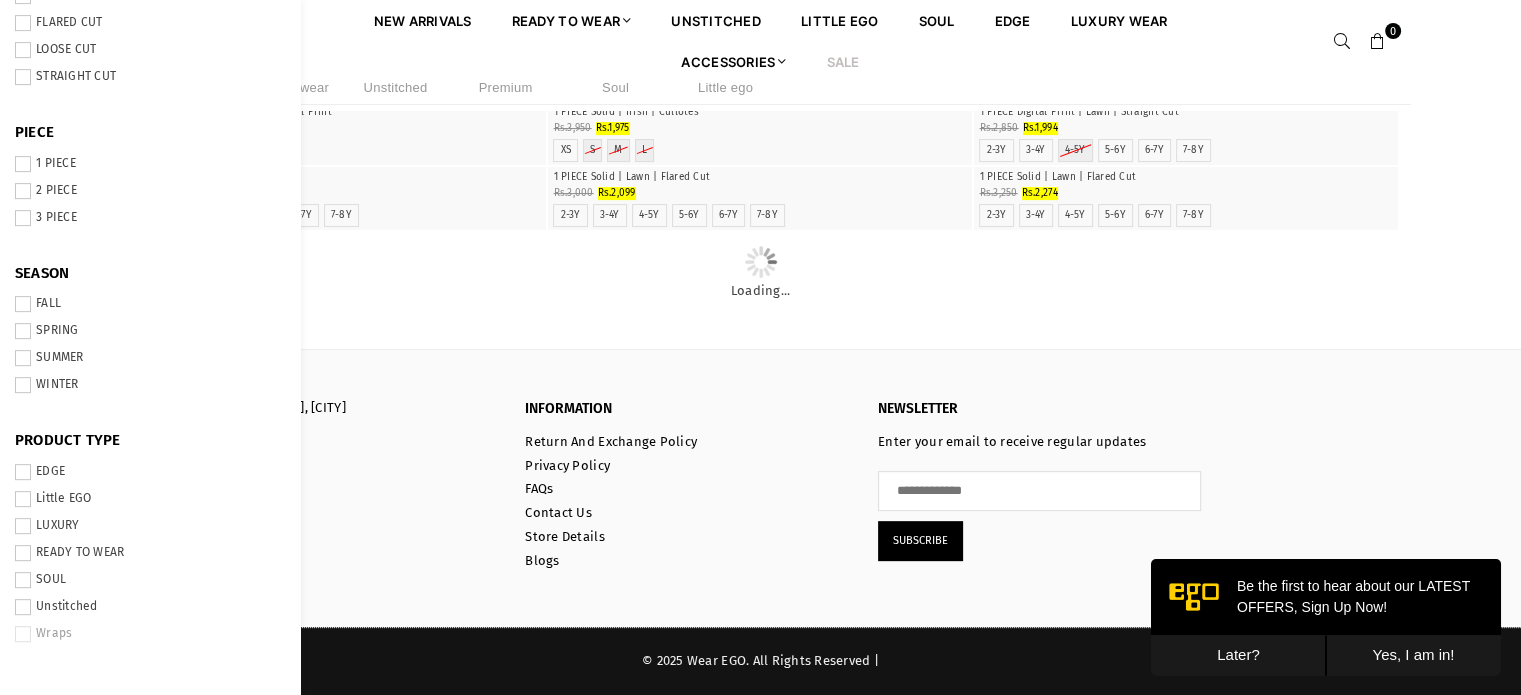 click at bounding box center [23, 607] 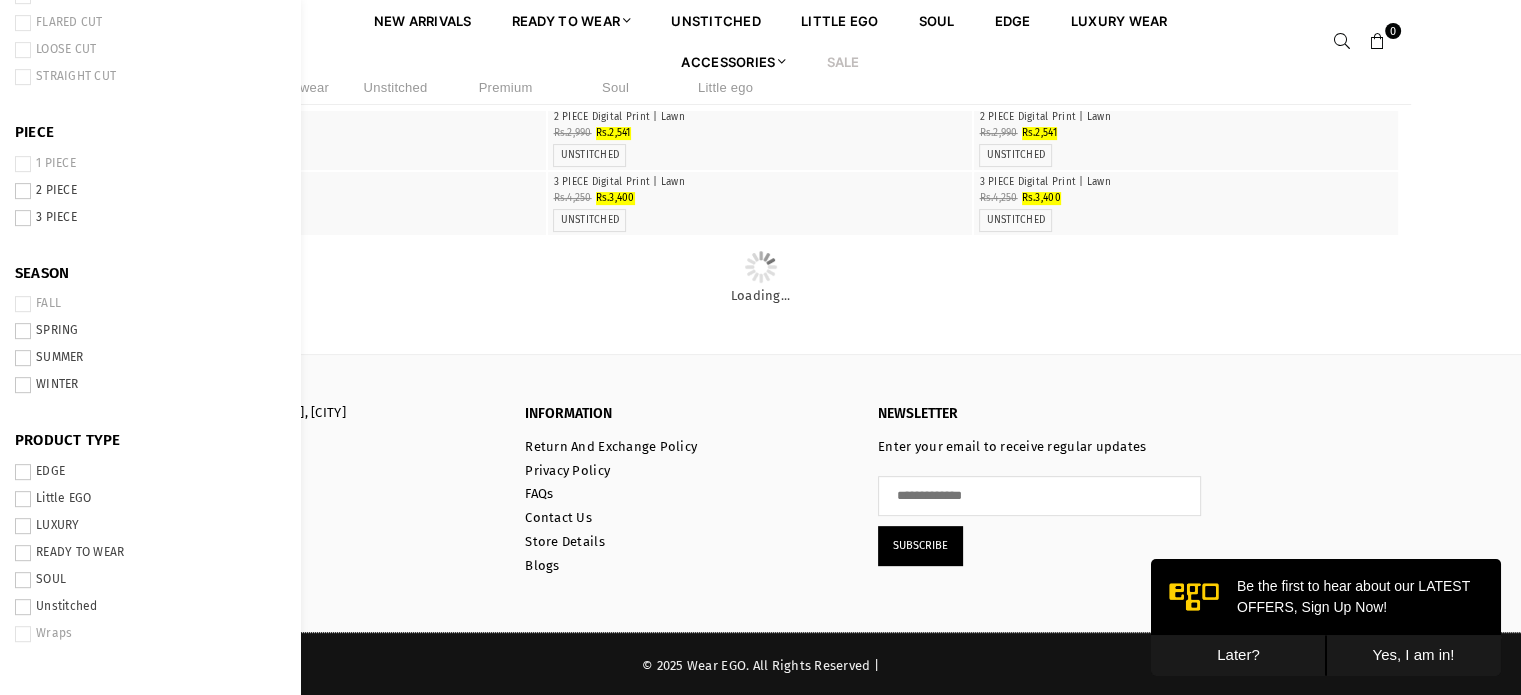 scroll, scrollTop: 682, scrollLeft: 0, axis: vertical 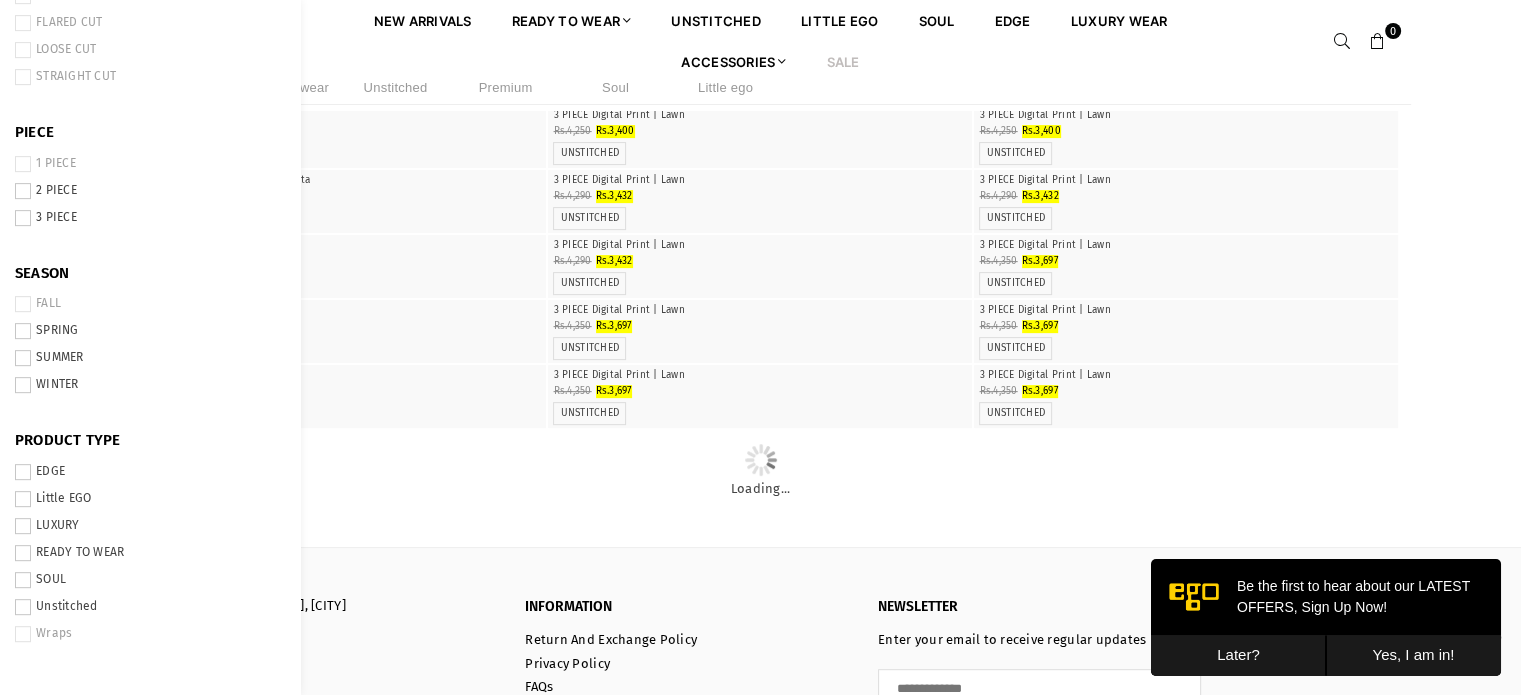 click on "All Ready to wear Unstitched Premium Soul Little ego" at bounding box center [760, 90] 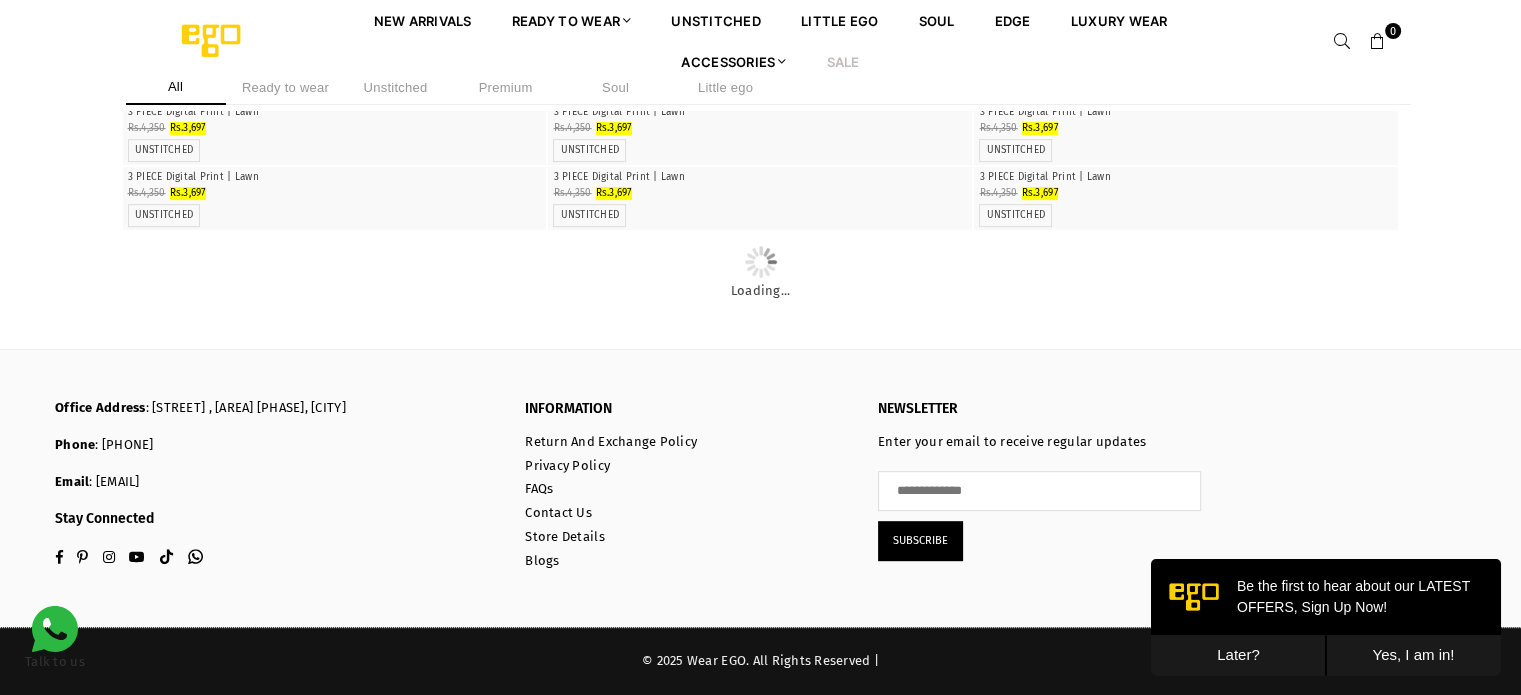 scroll, scrollTop: 1882, scrollLeft: 0, axis: vertical 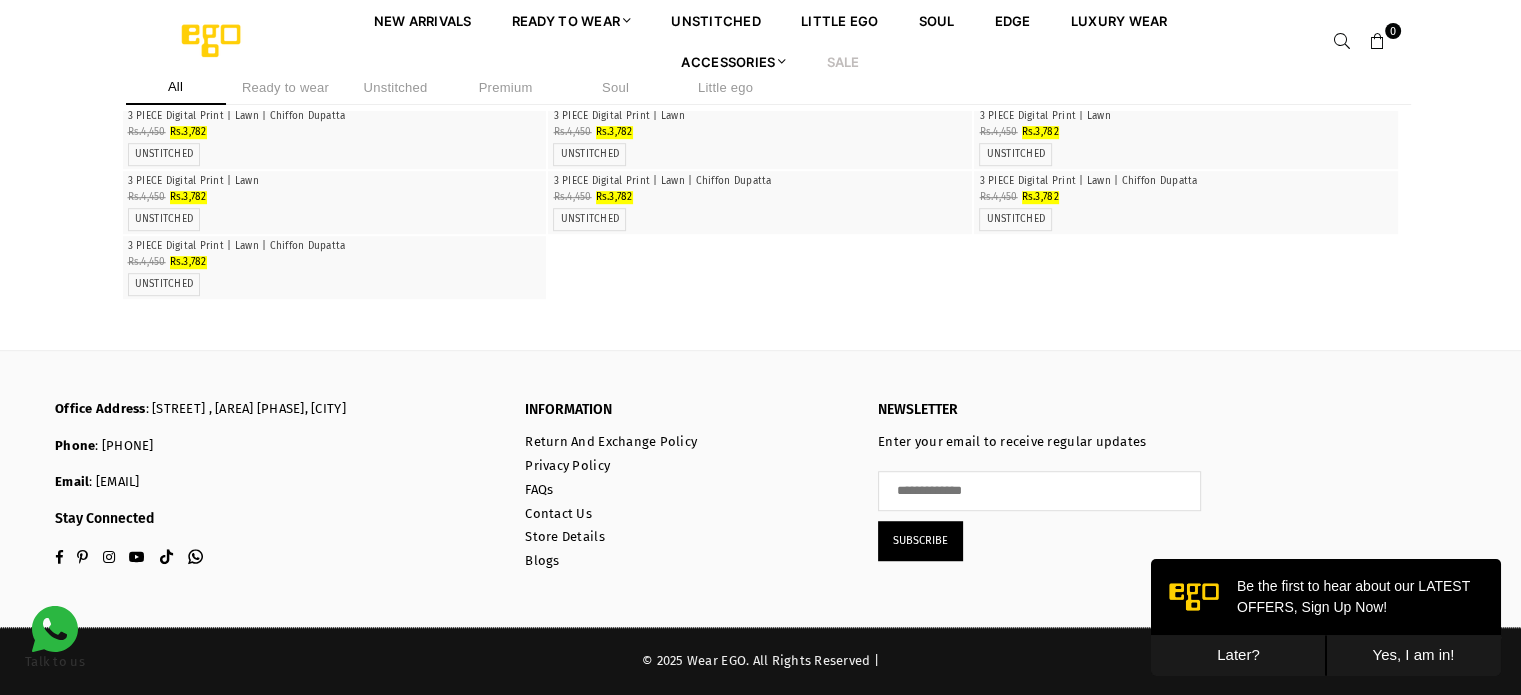 click on "Unstitched" at bounding box center (396, 87) 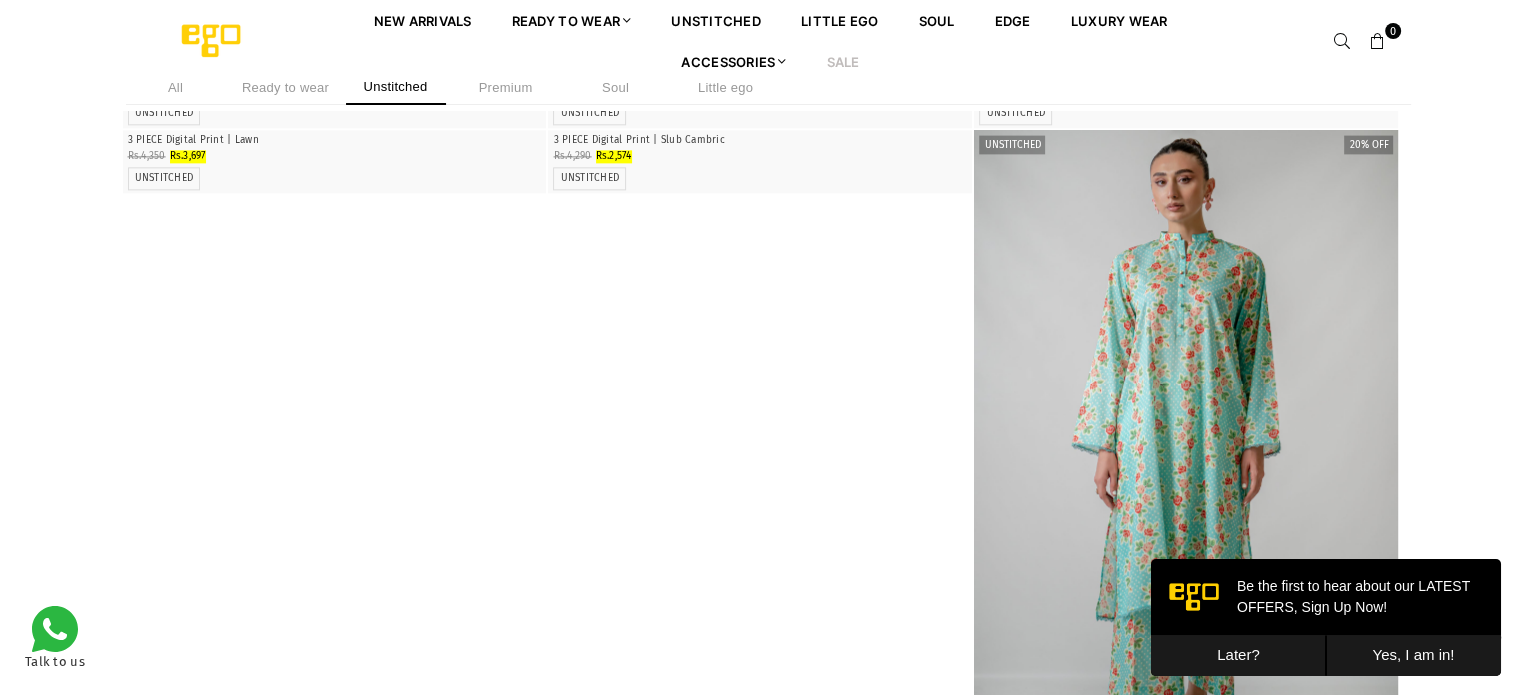 scroll, scrollTop: 2295, scrollLeft: 0, axis: vertical 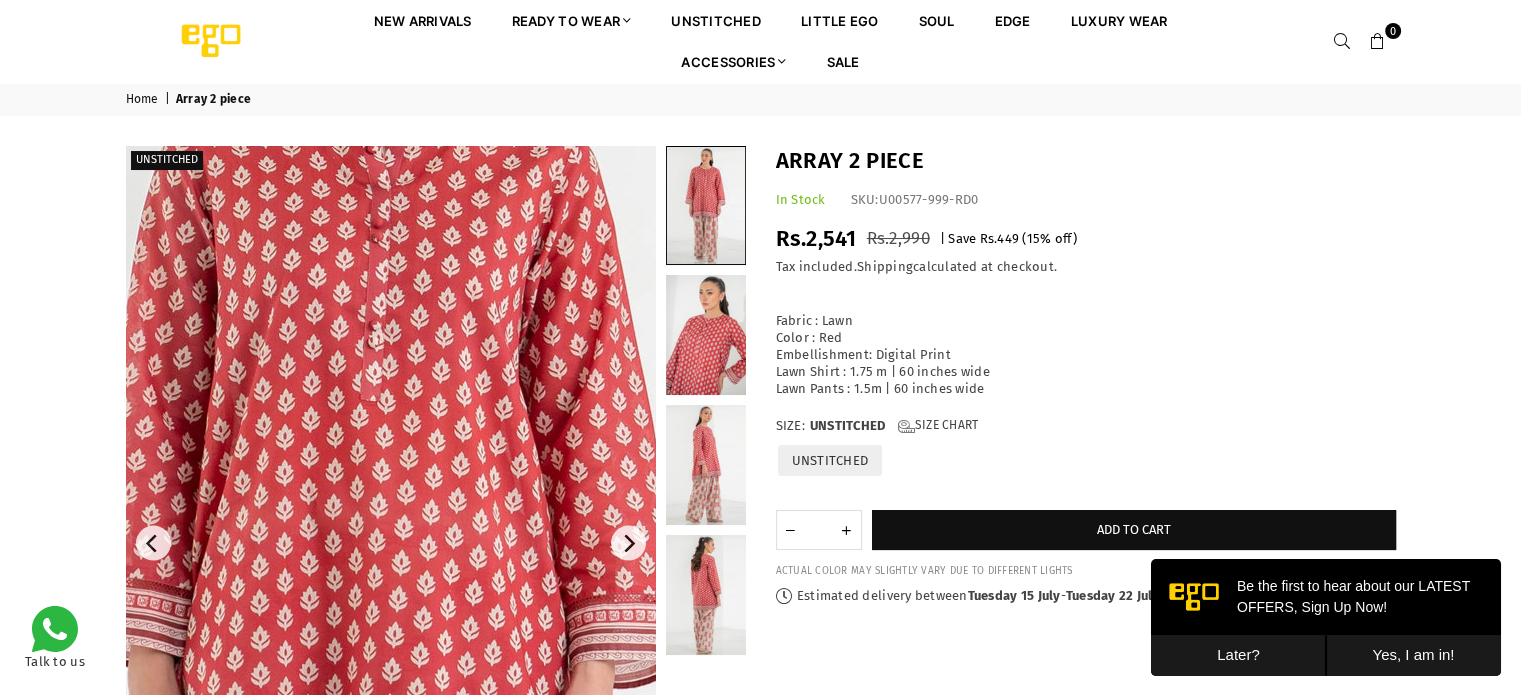 click at bounding box center (388, 688) 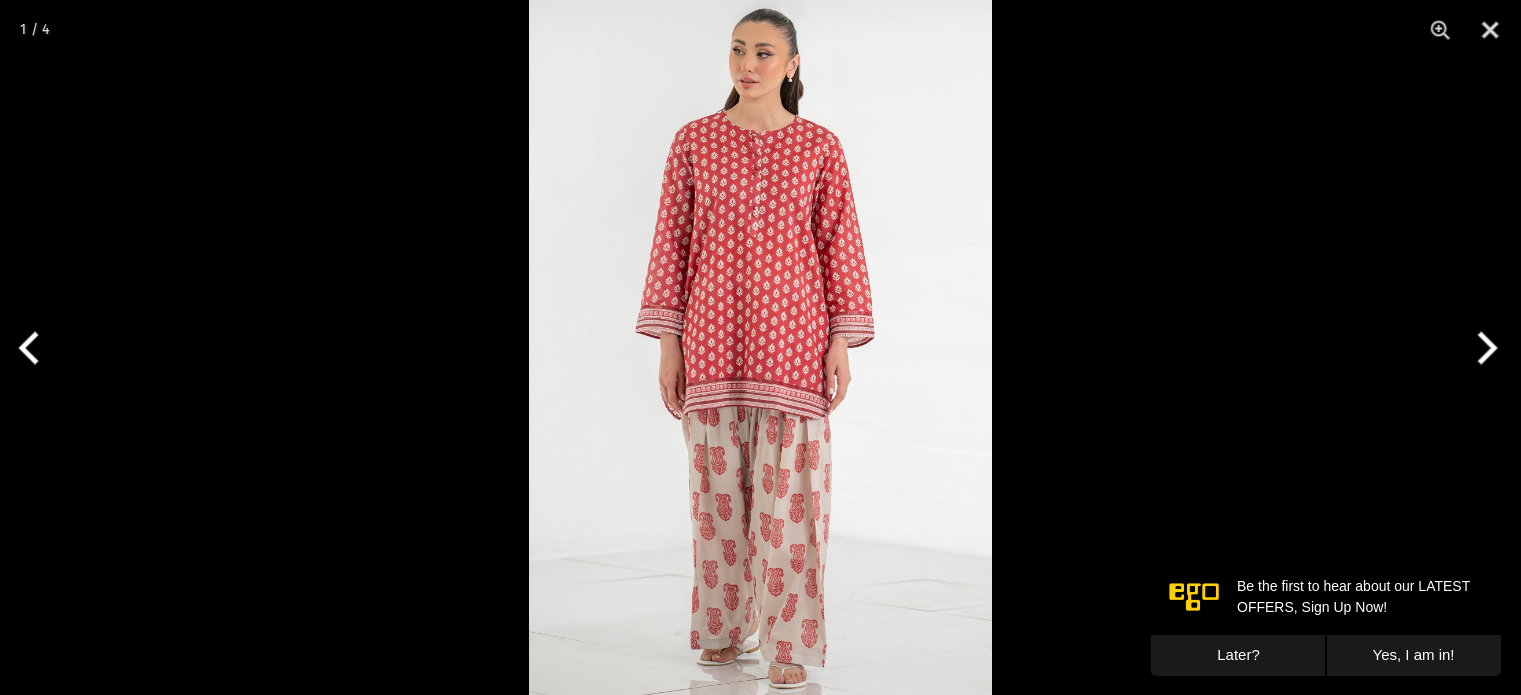 click at bounding box center (760, 347) 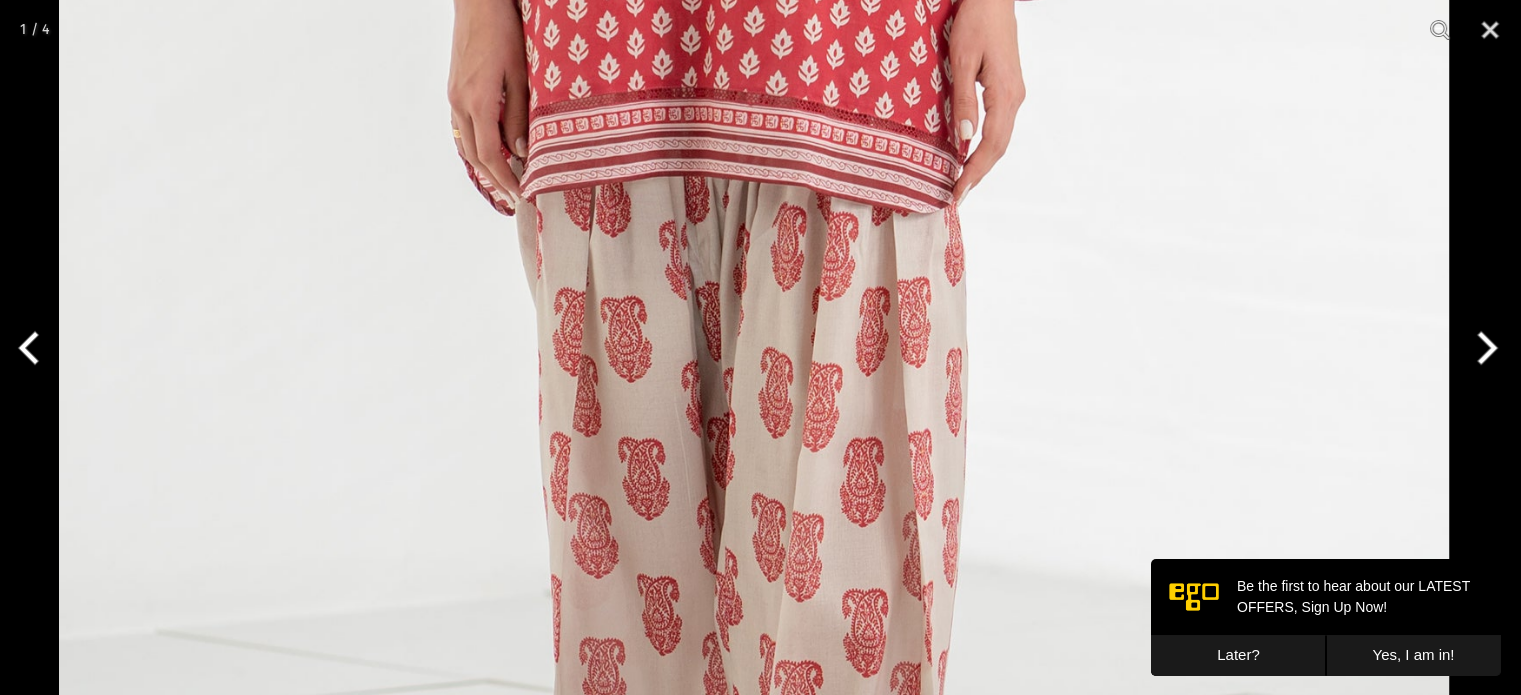 click at bounding box center (754, -1) 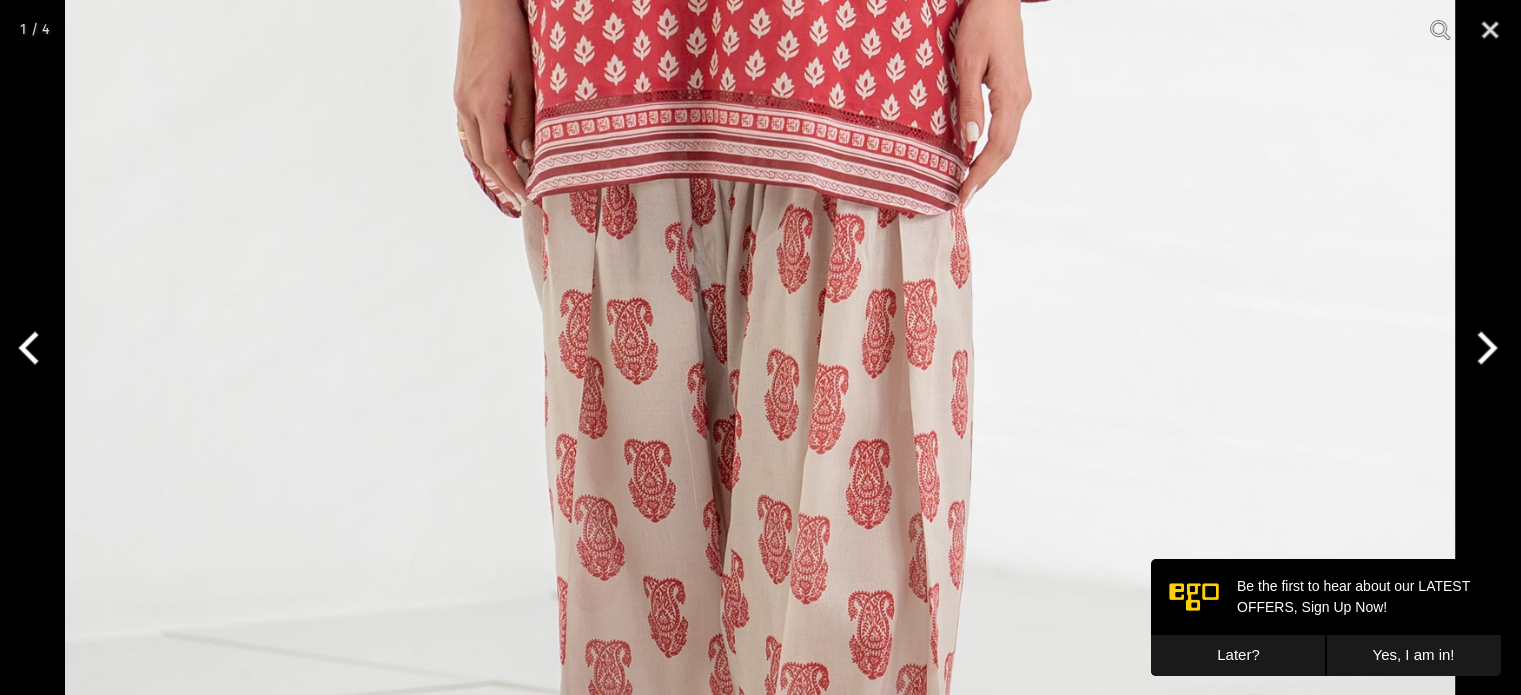 click at bounding box center (760, 1) 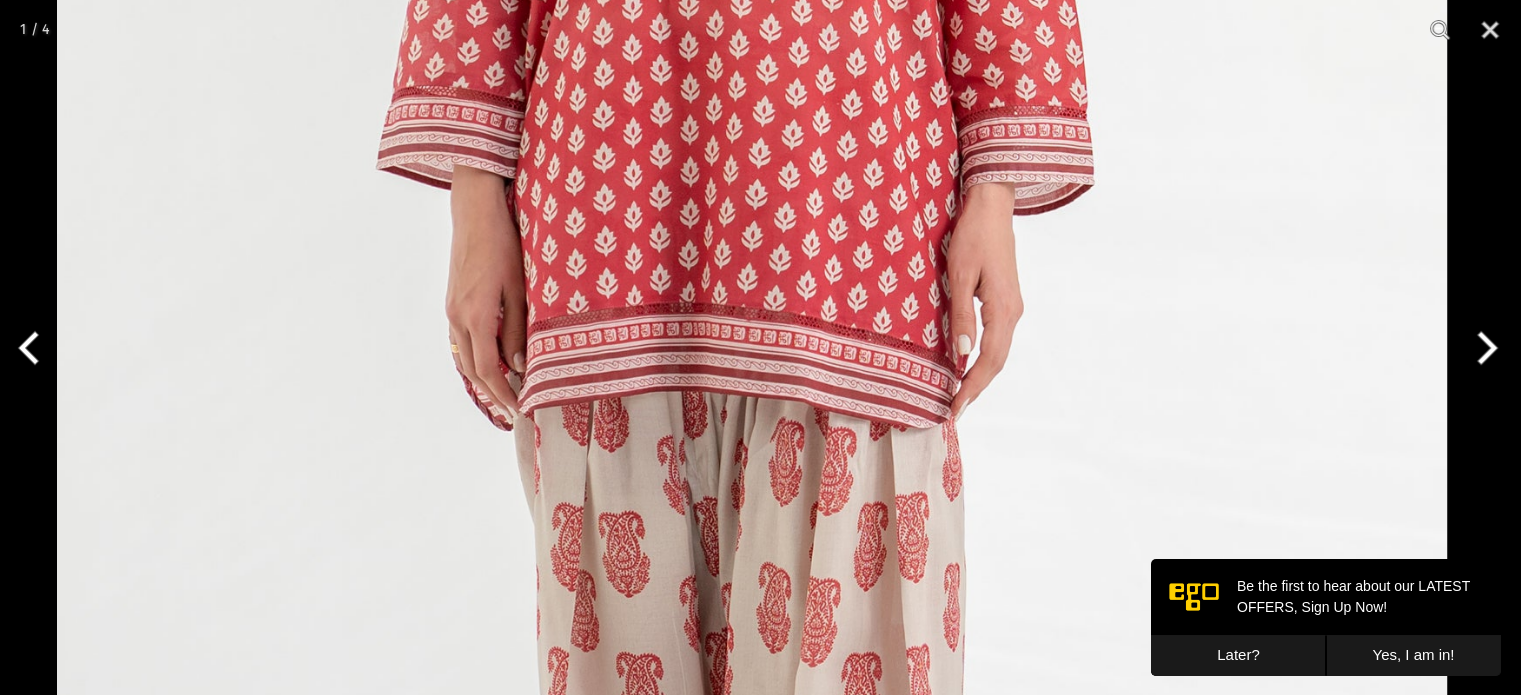 click at bounding box center [752, 214] 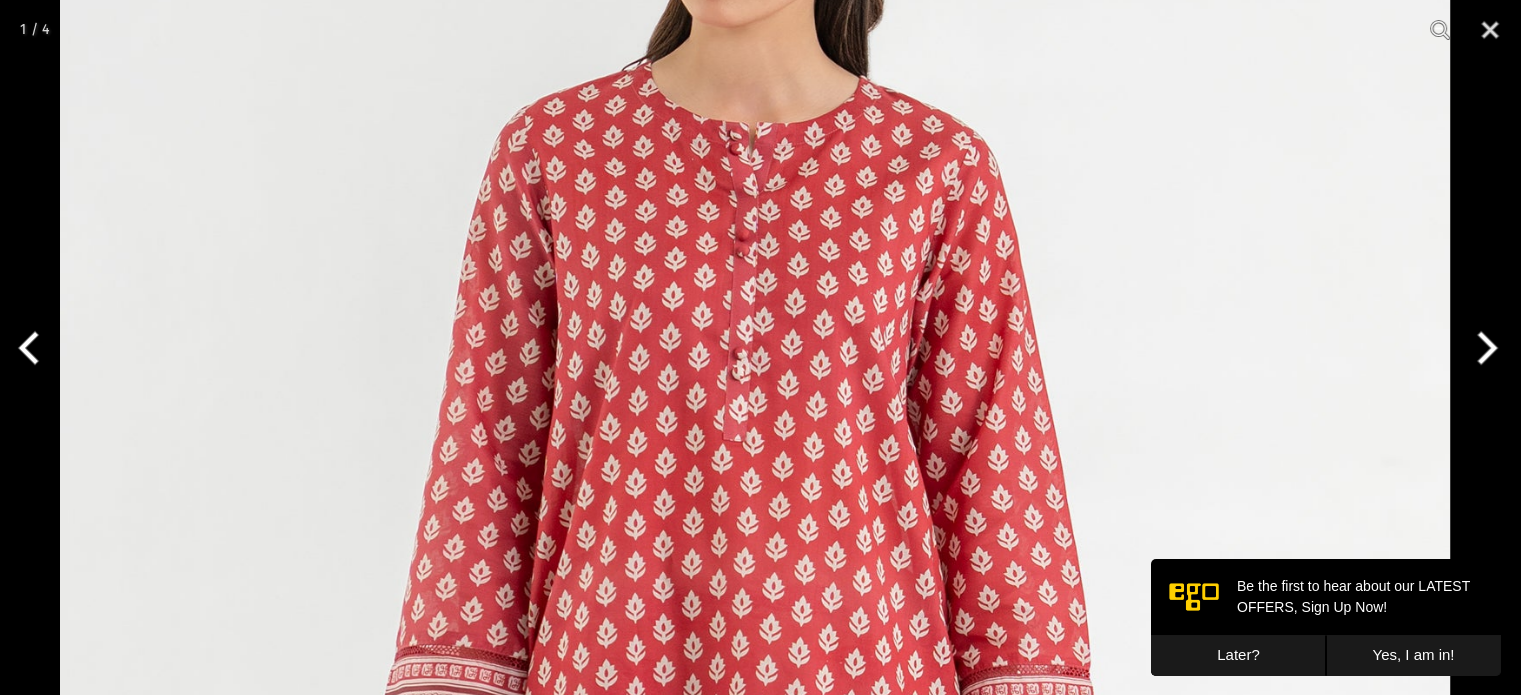 click at bounding box center [755, 773] 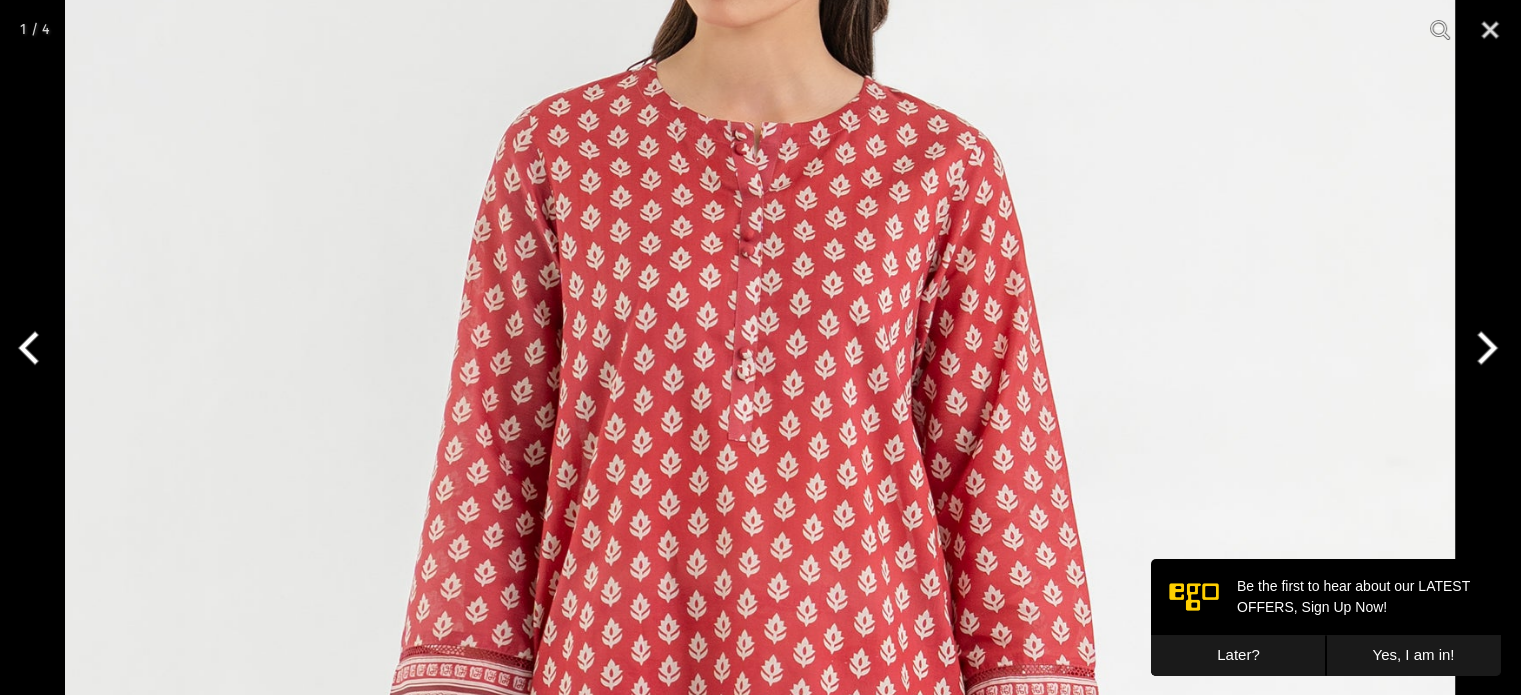 click at bounding box center [760, 773] 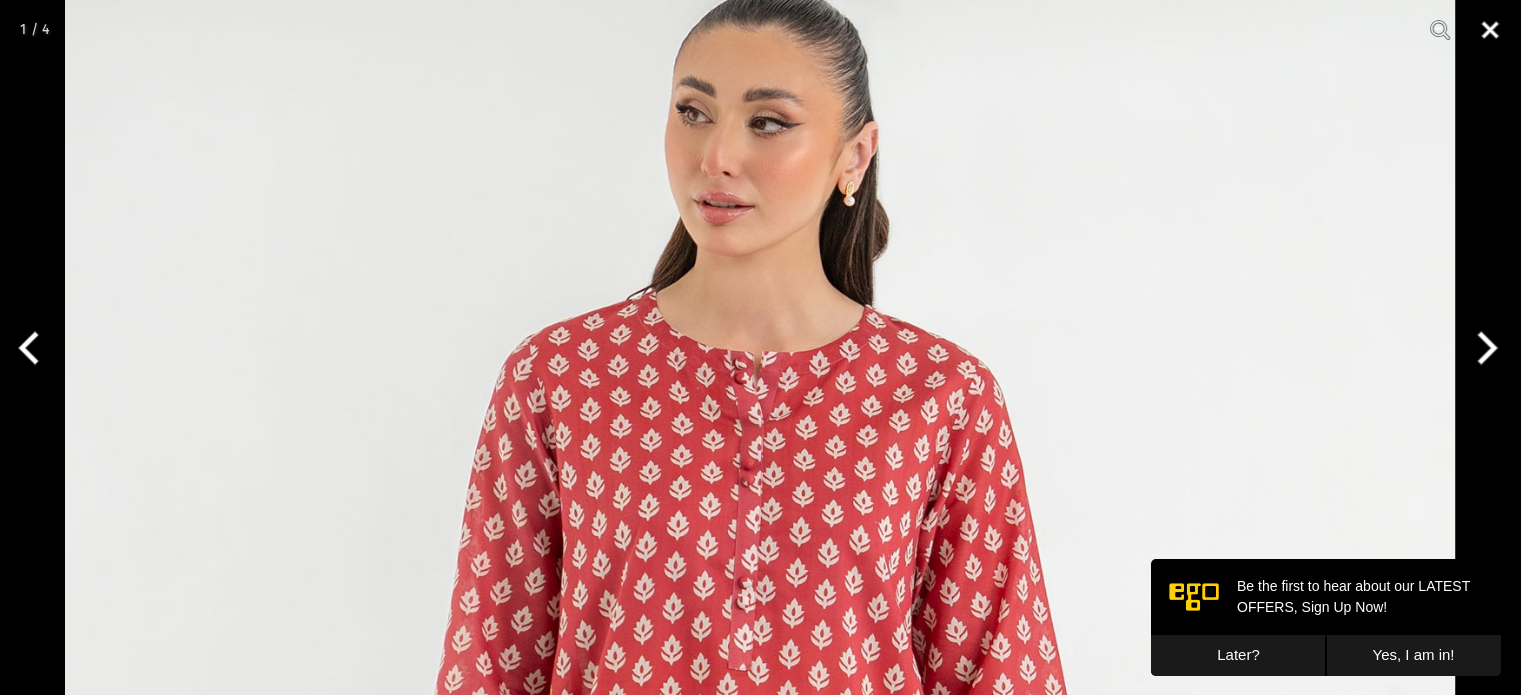 click at bounding box center (1490, 30) 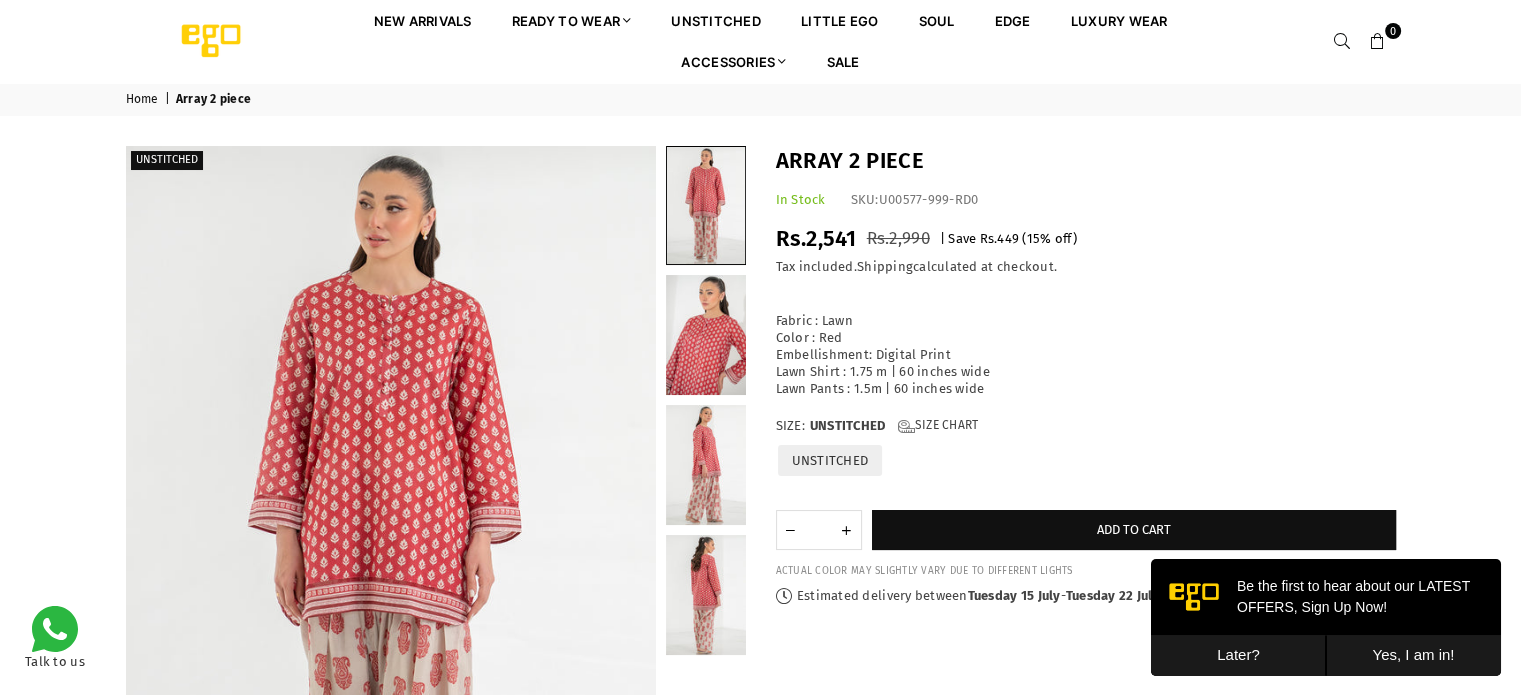 click on "Later?" at bounding box center [1238, 655] 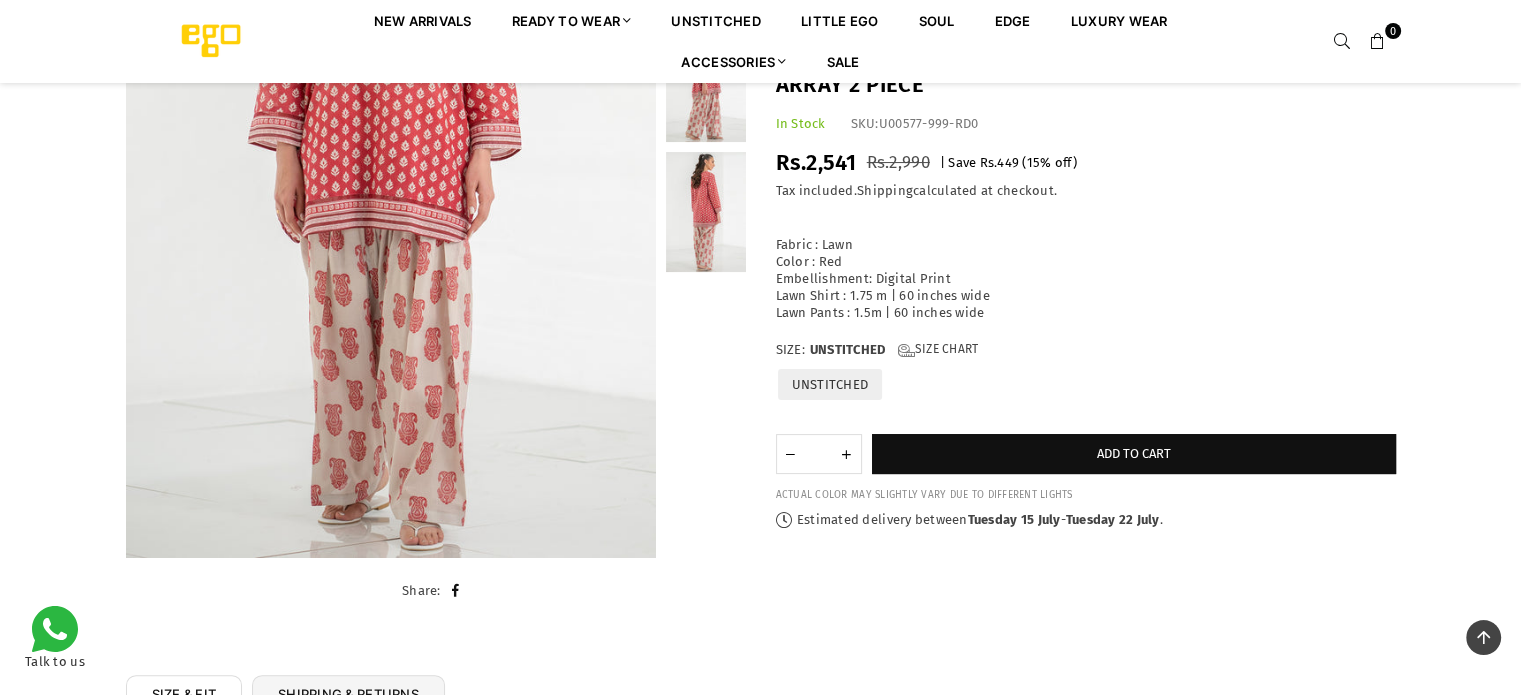 scroll, scrollTop: 282, scrollLeft: 0, axis: vertical 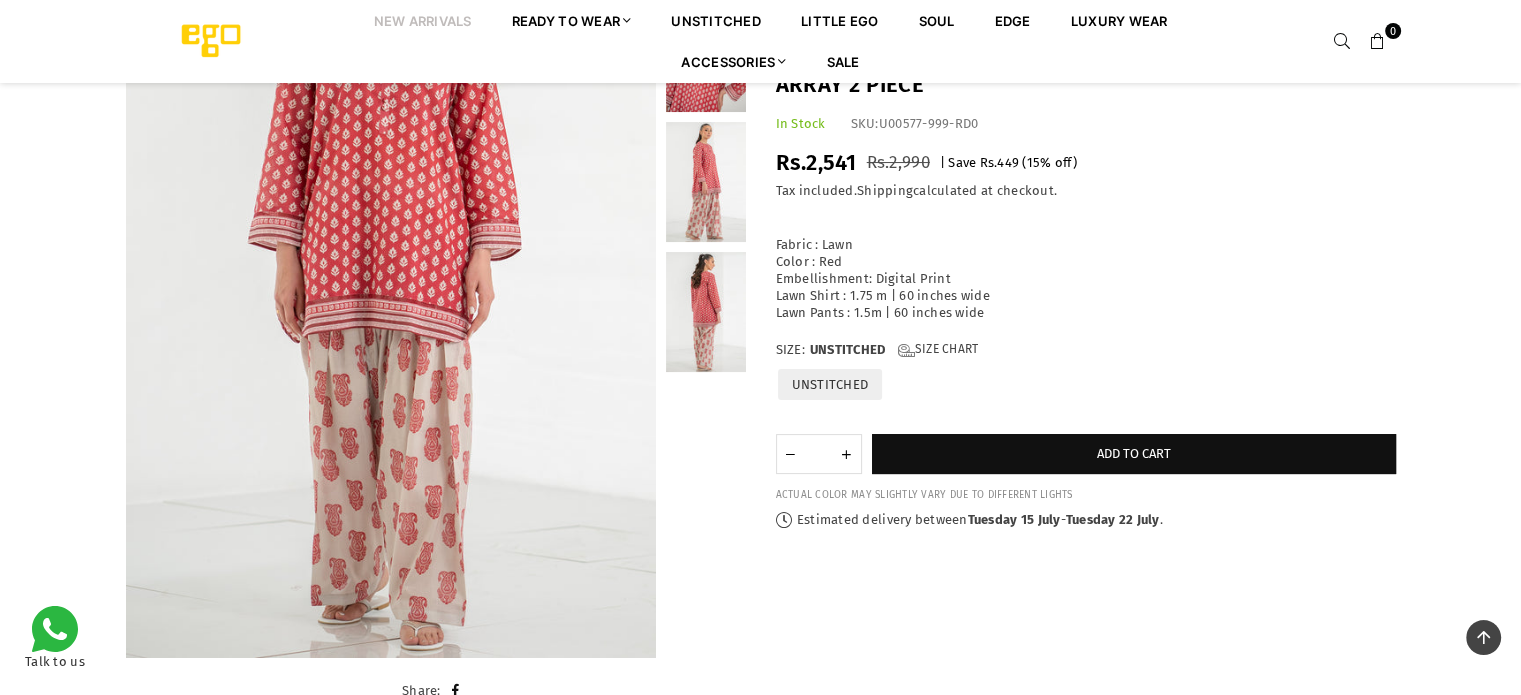 click on "New Arrivals" at bounding box center [423, 20] 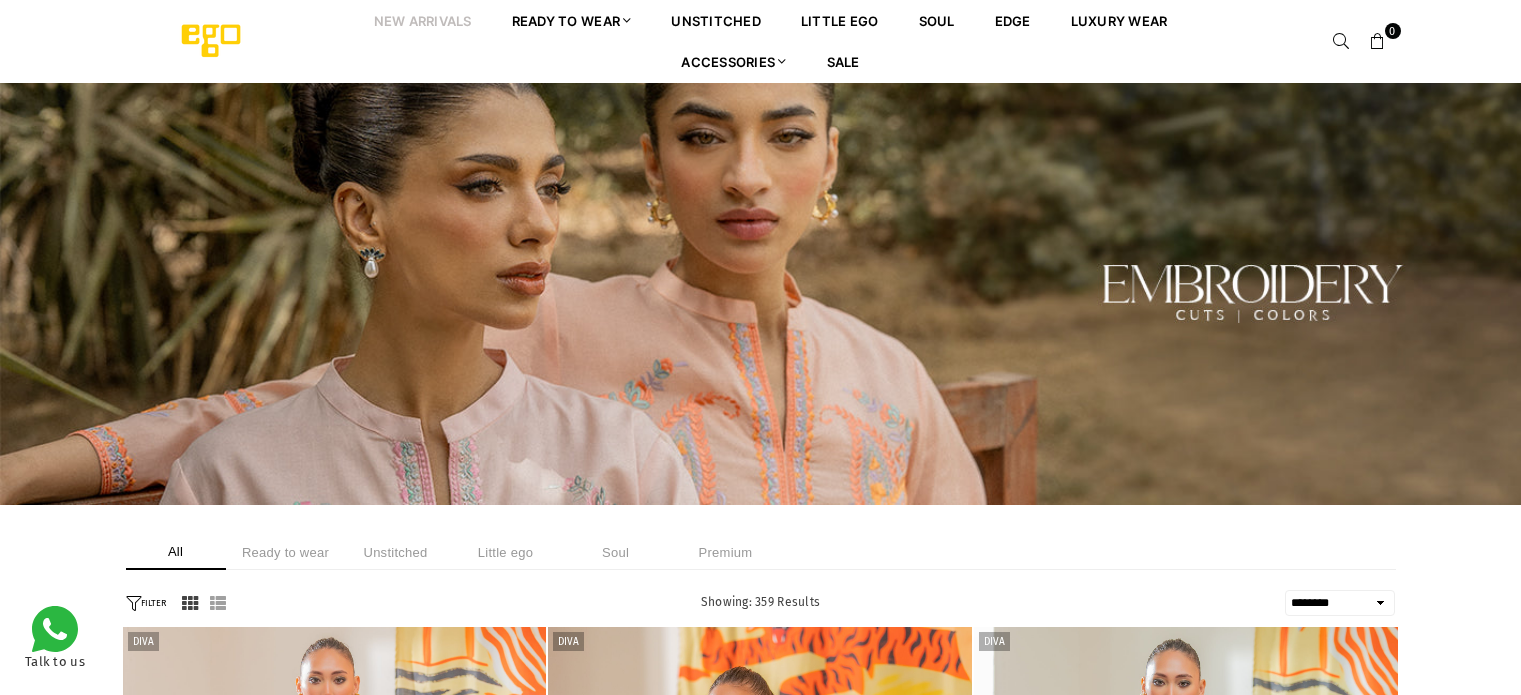 select on "******" 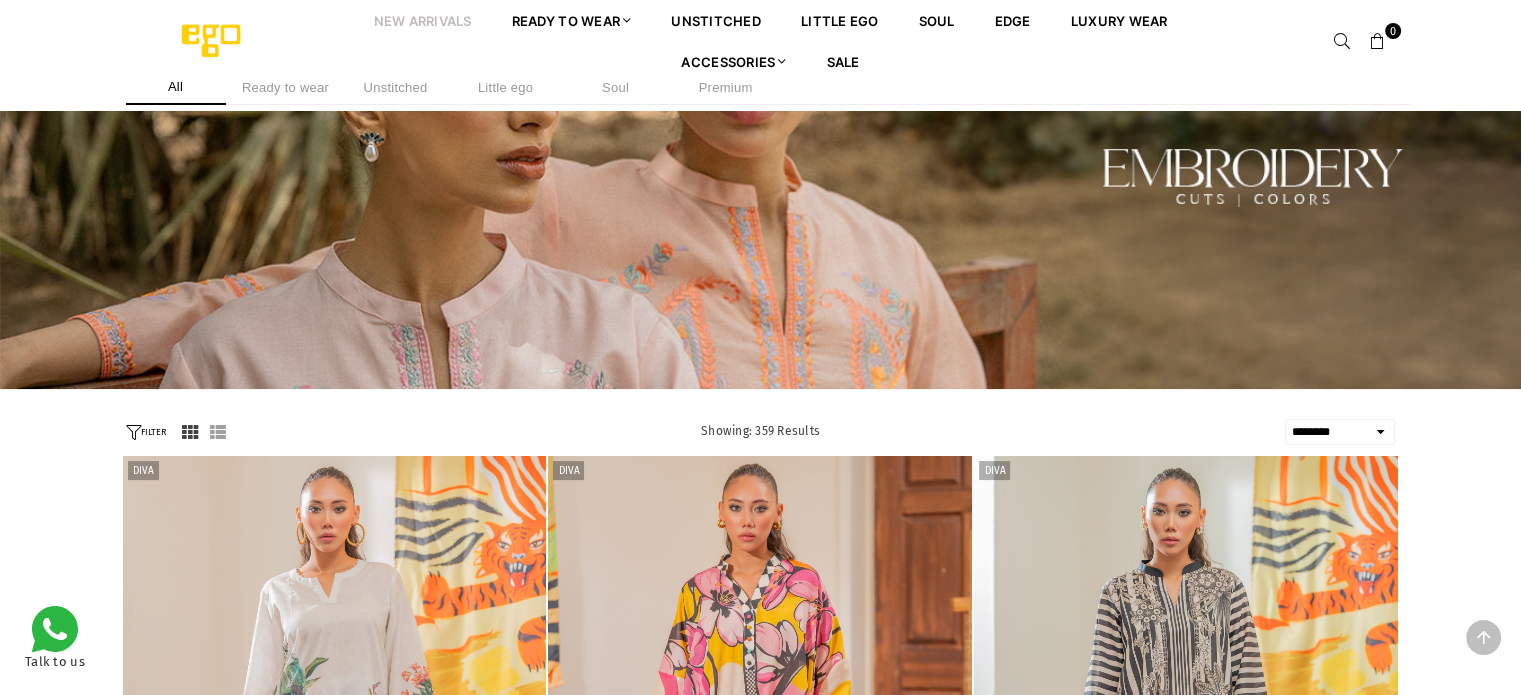 scroll, scrollTop: 382, scrollLeft: 0, axis: vertical 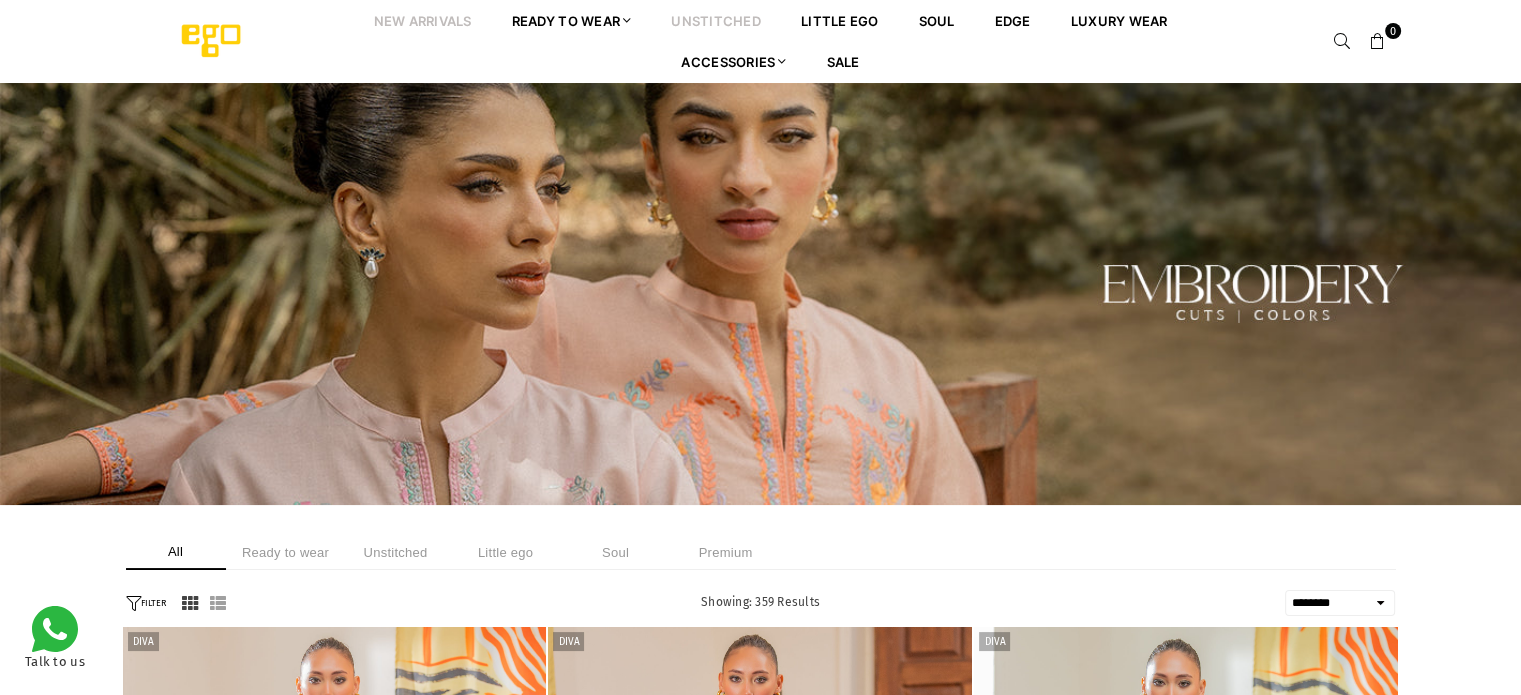 click on "unstitched" at bounding box center [716, 20] 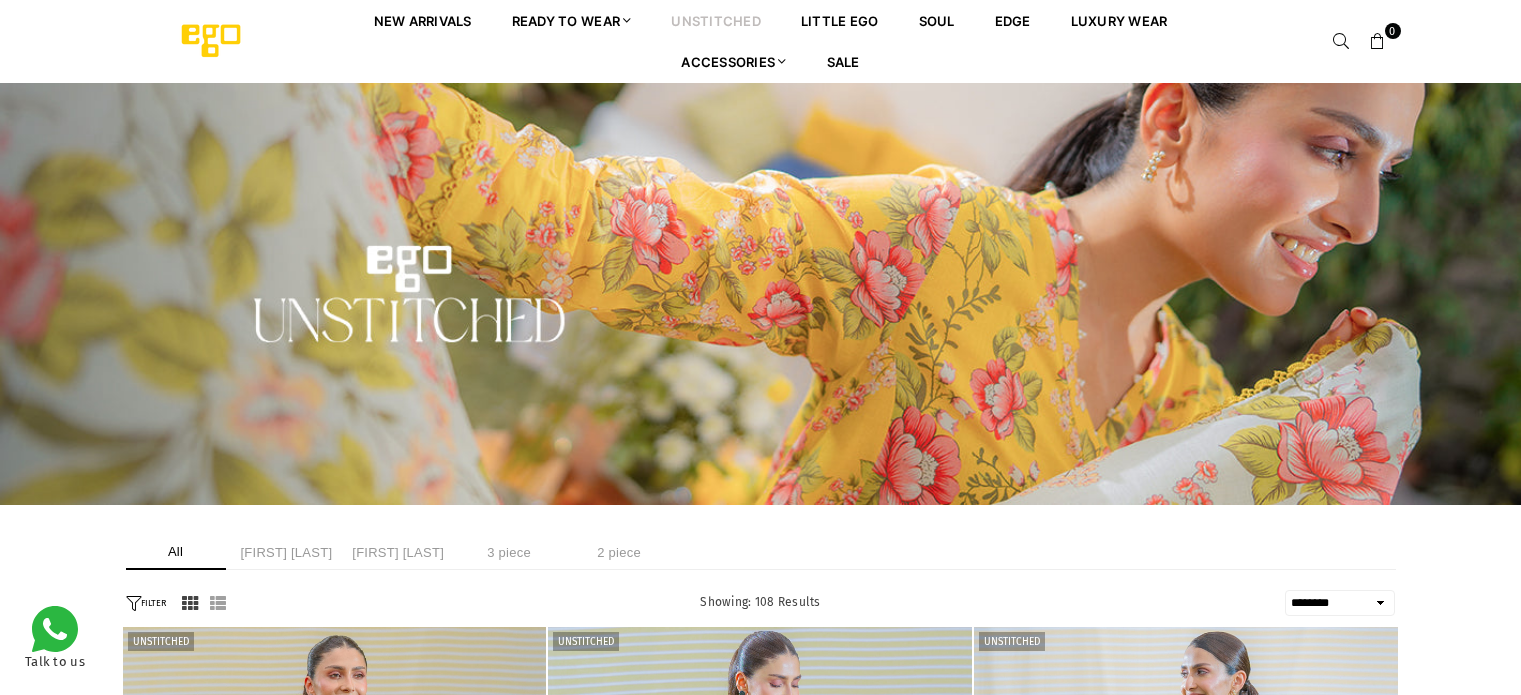scroll, scrollTop: 0, scrollLeft: 0, axis: both 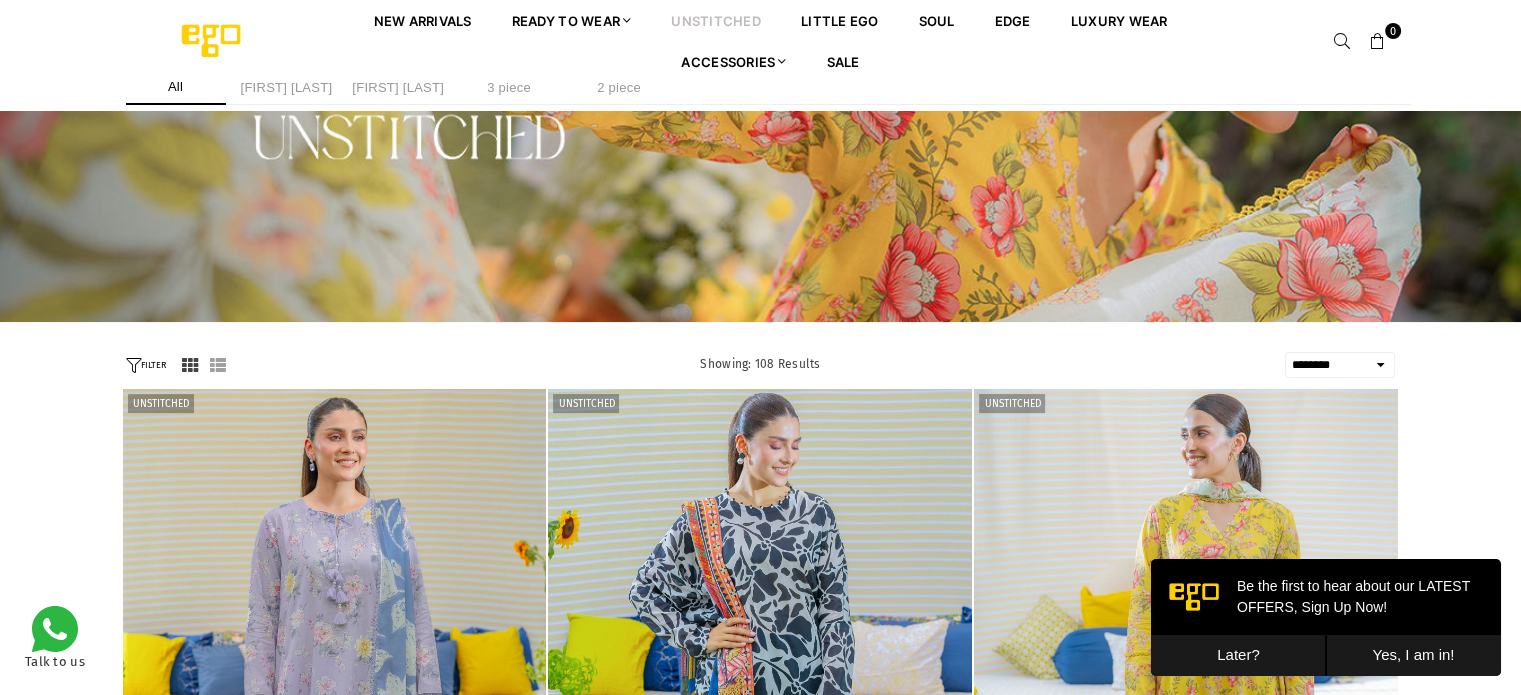 click on "Later?" at bounding box center (1238, 655) 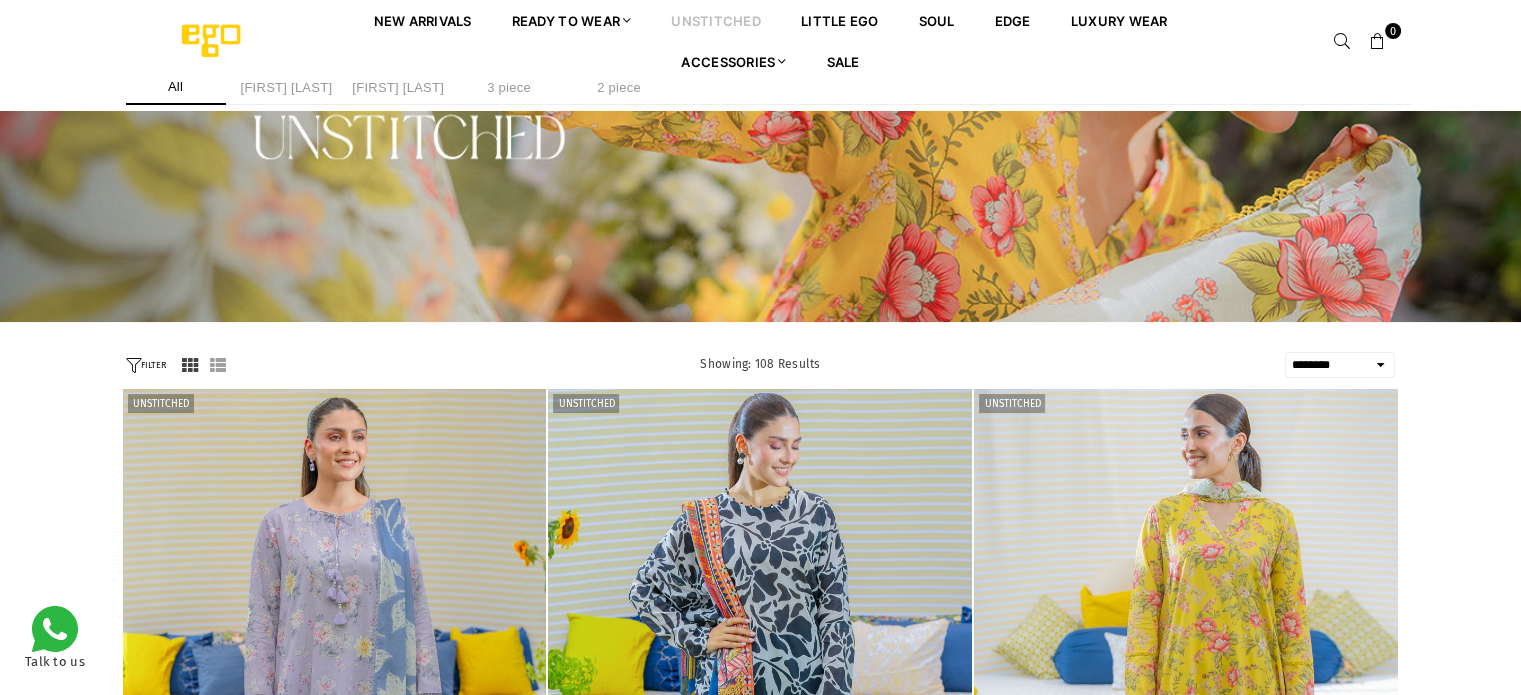 click on "FILTER" at bounding box center [146, 365] 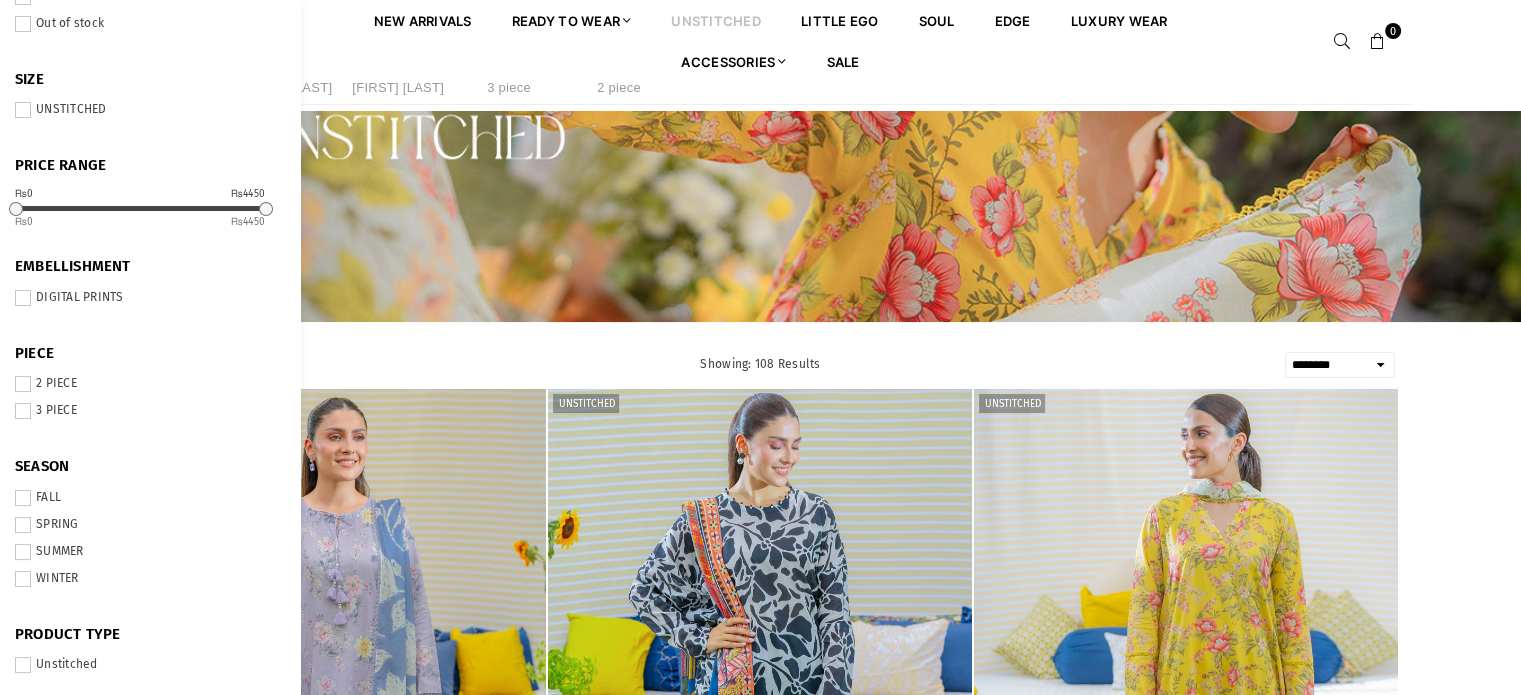 scroll, scrollTop: 90, scrollLeft: 0, axis: vertical 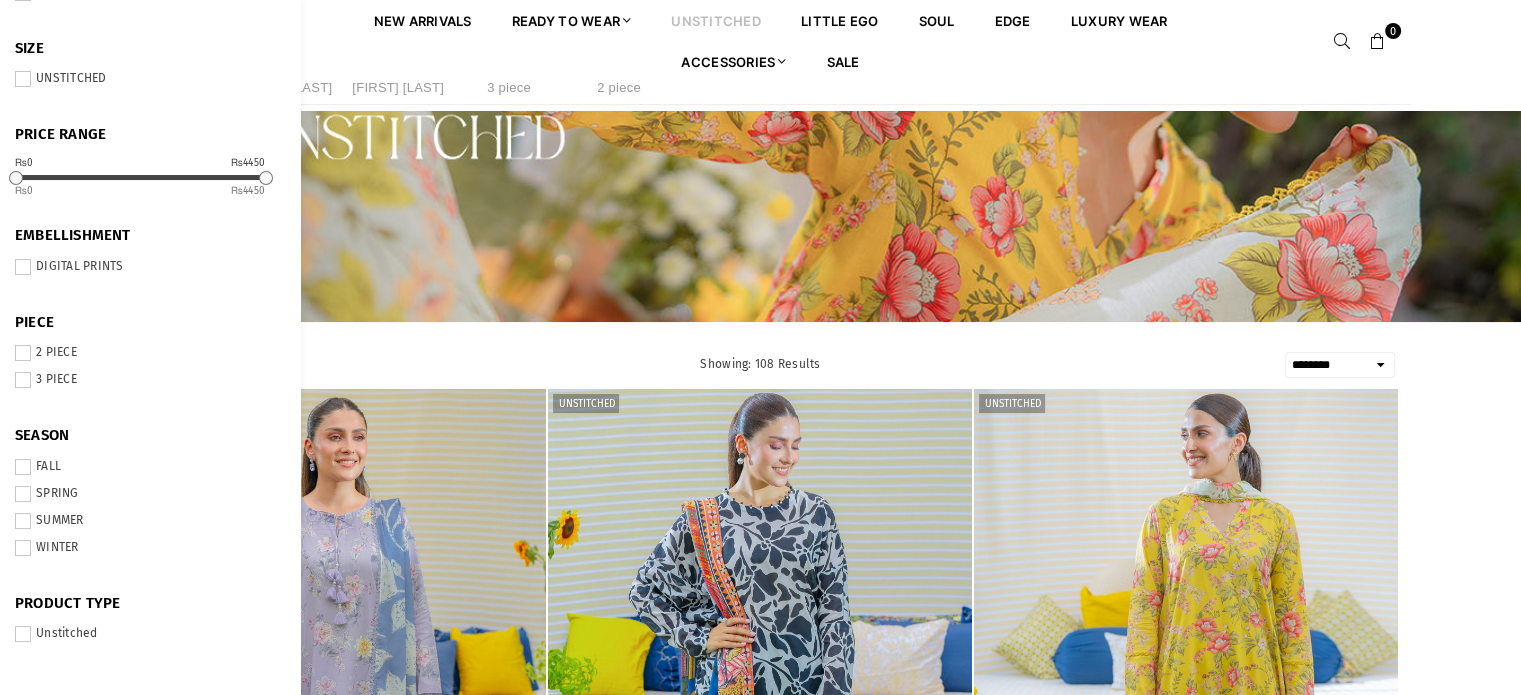 click at bounding box center [23, 521] 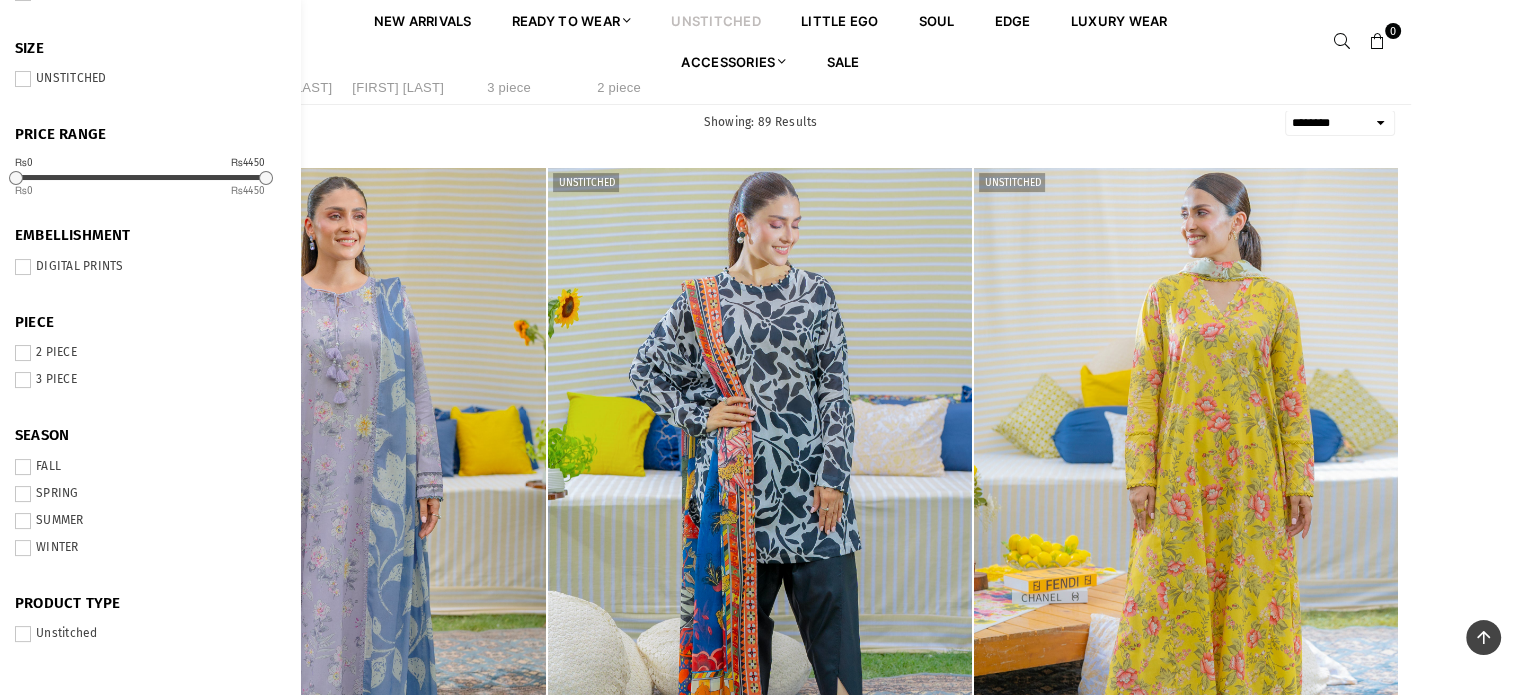 scroll, scrollTop: 482, scrollLeft: 0, axis: vertical 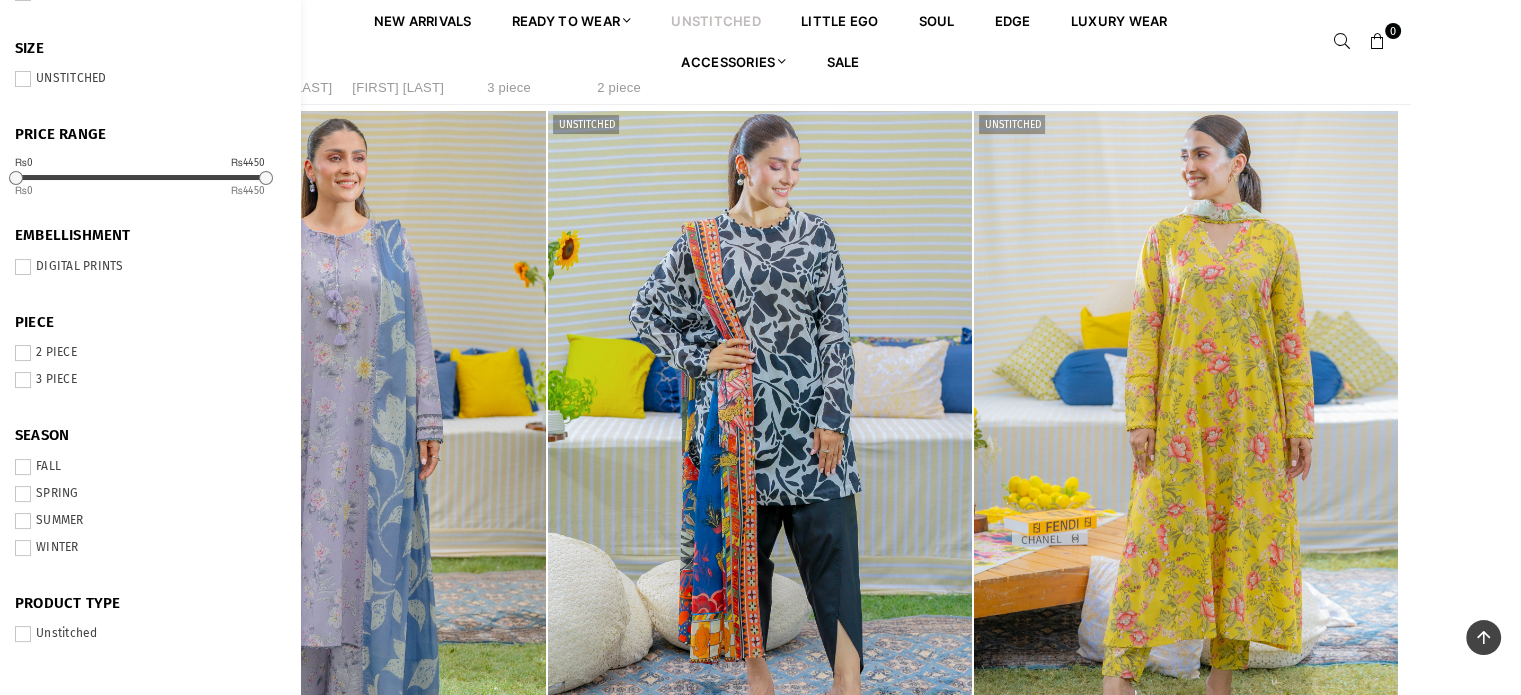click at bounding box center (23, 634) 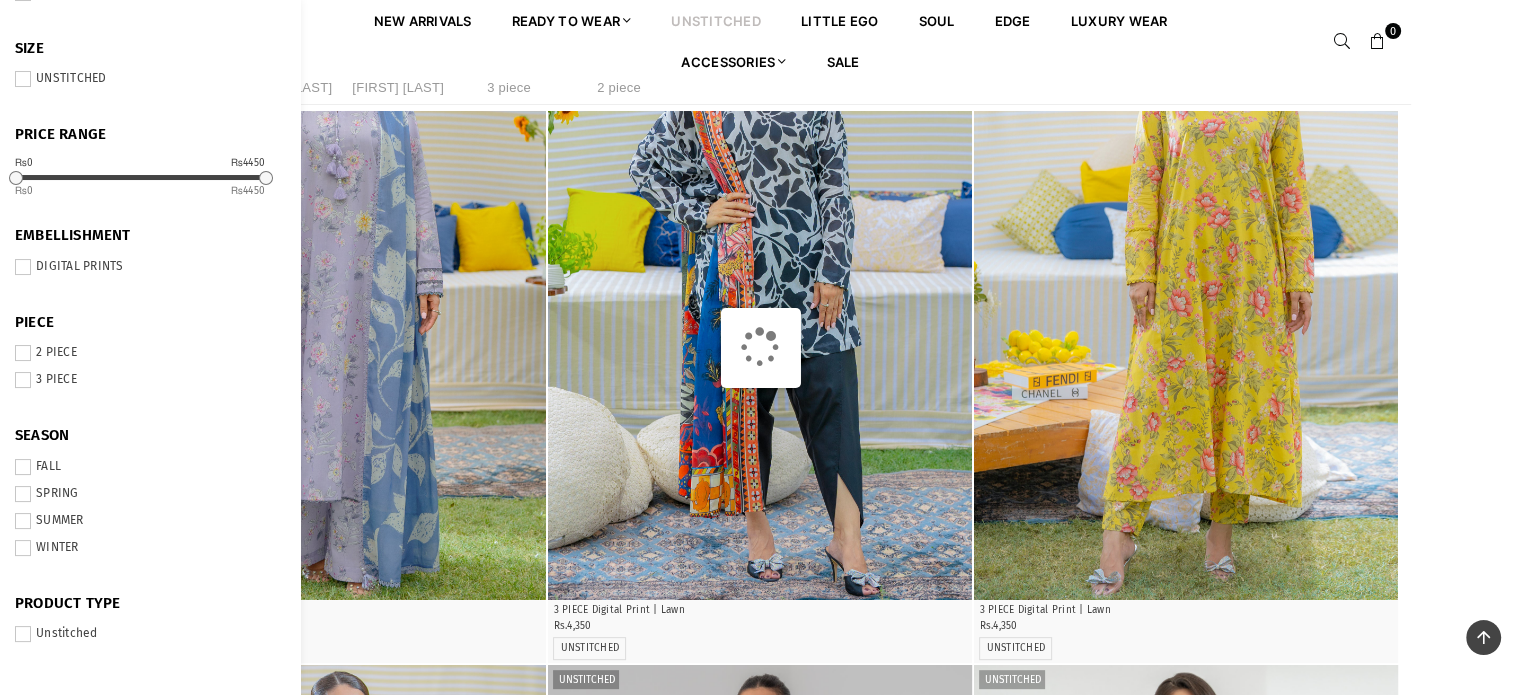 scroll, scrollTop: 782, scrollLeft: 0, axis: vertical 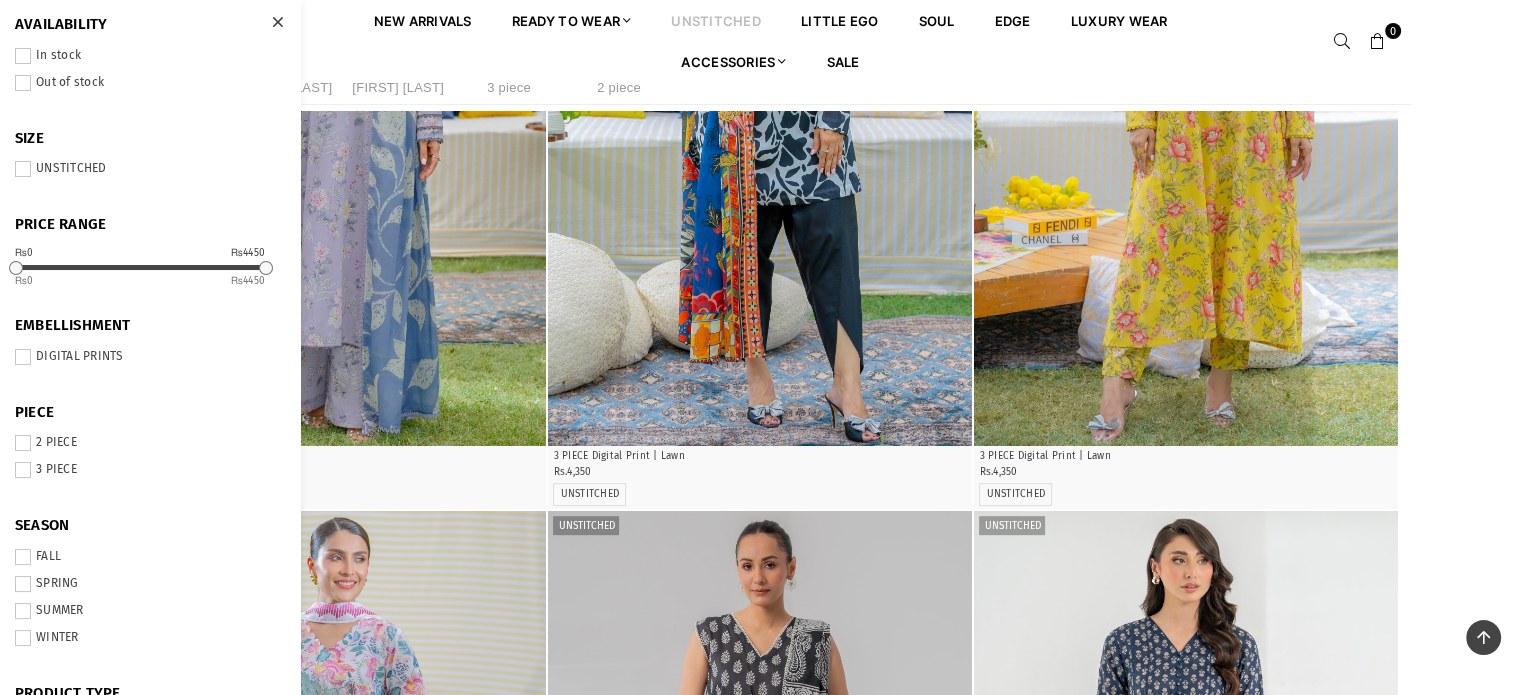 click at bounding box center [23, 56] 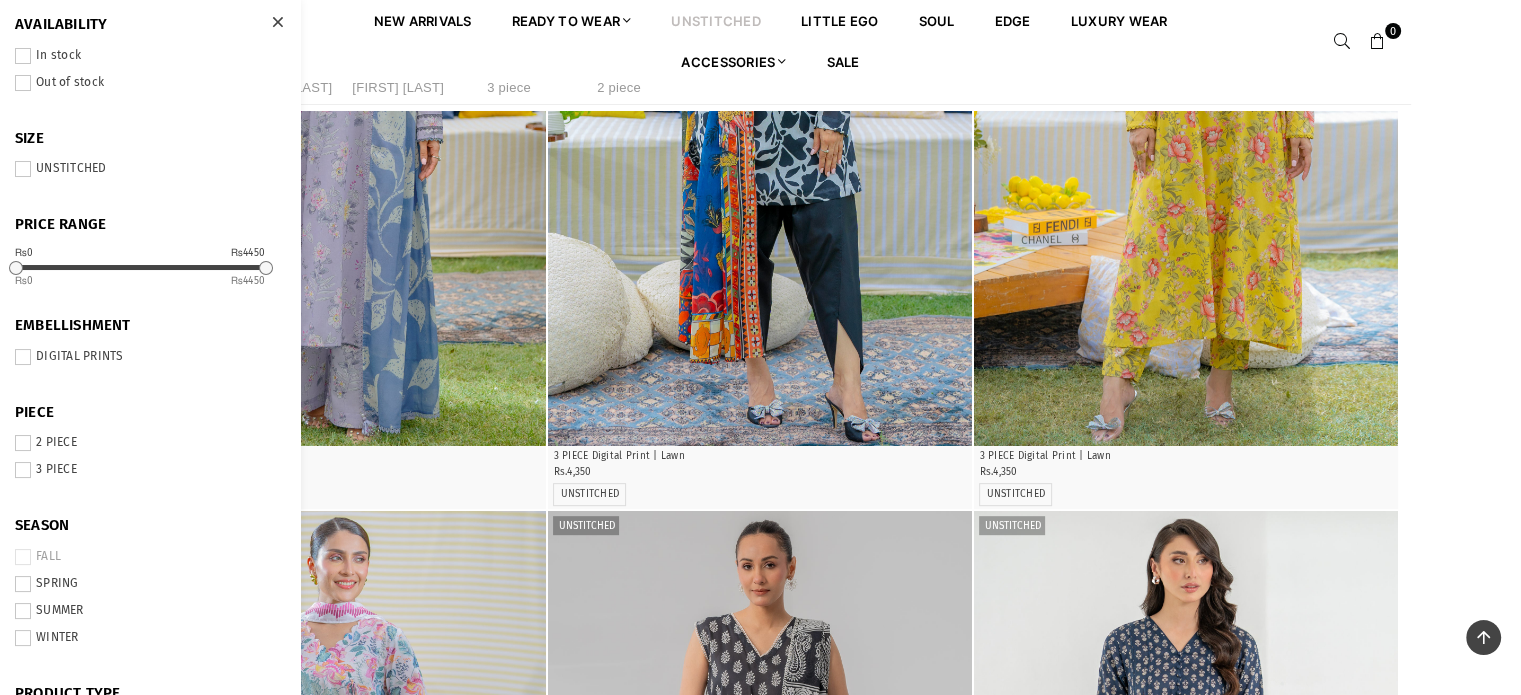 click at bounding box center [277, 22] 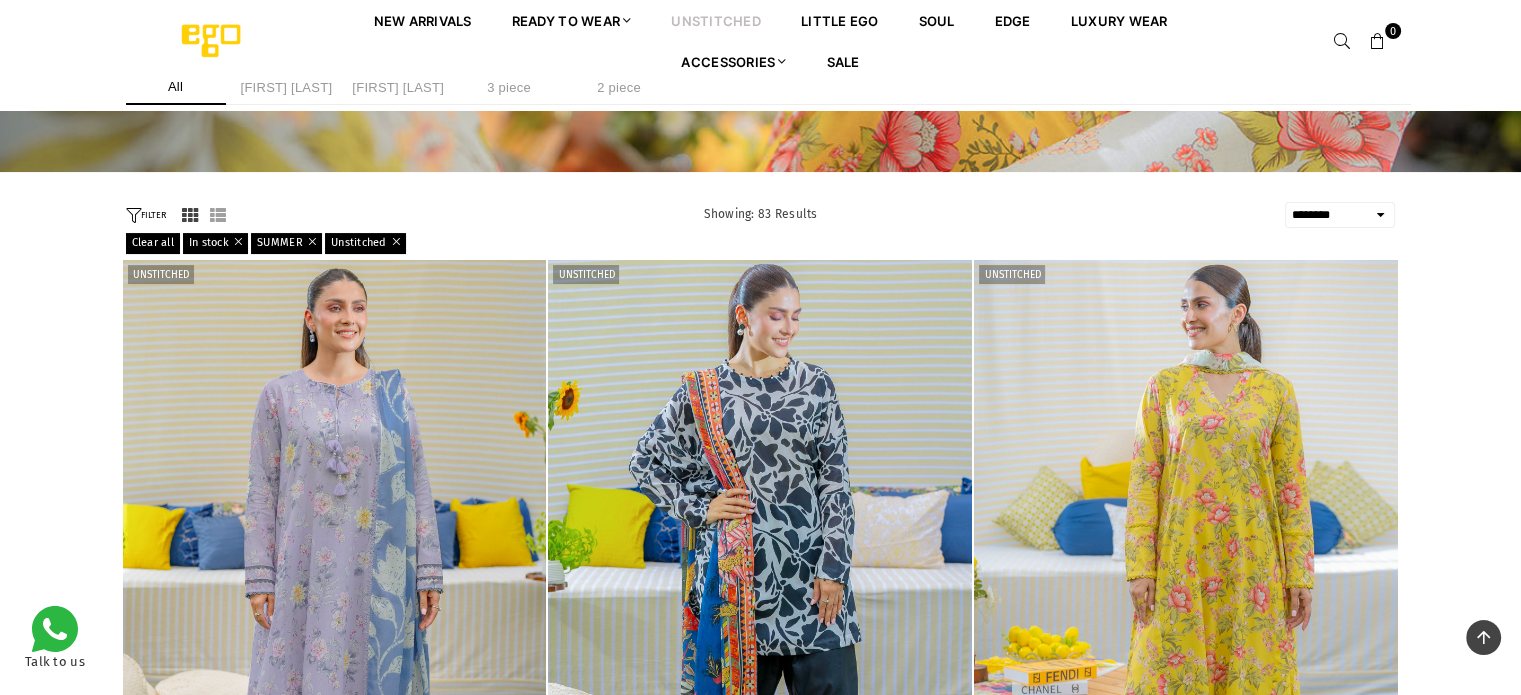 scroll, scrollTop: 282, scrollLeft: 0, axis: vertical 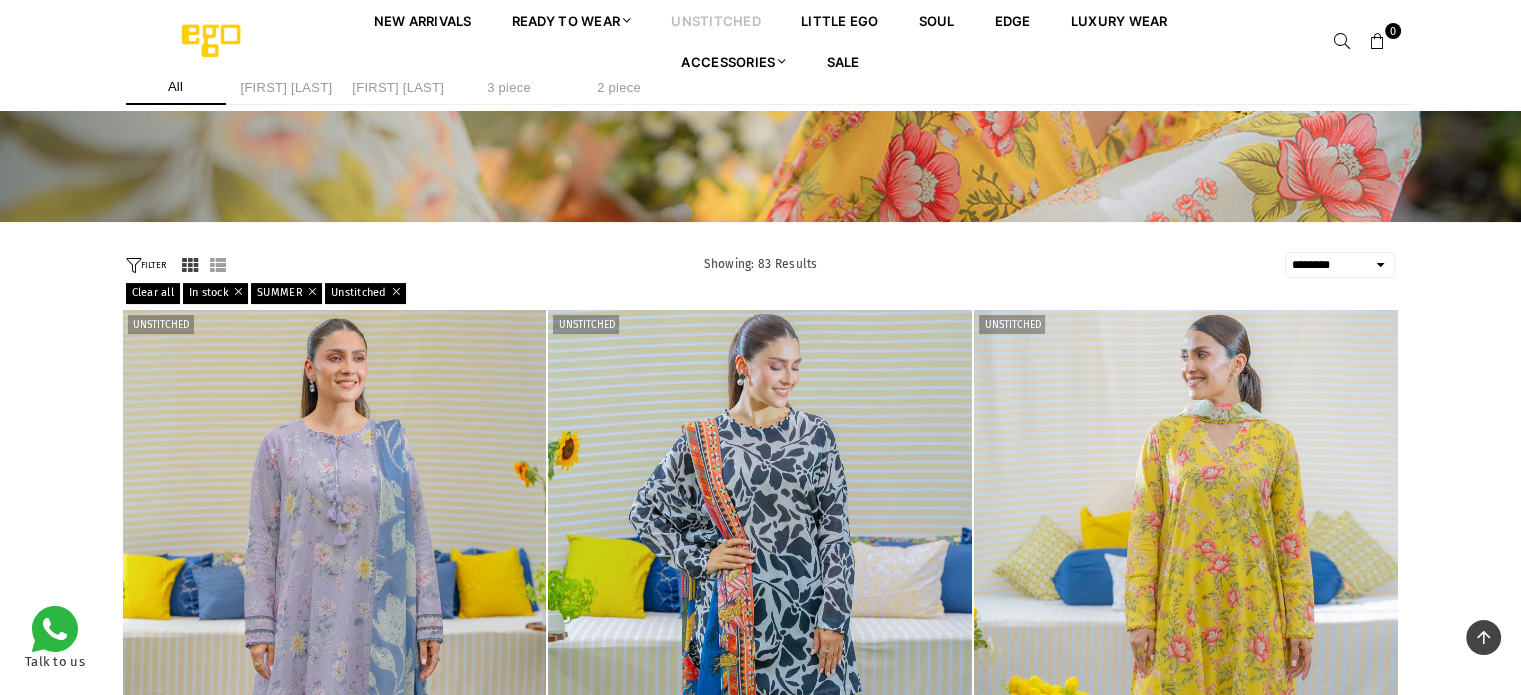 click on "**********" at bounding box center (1340, 265) 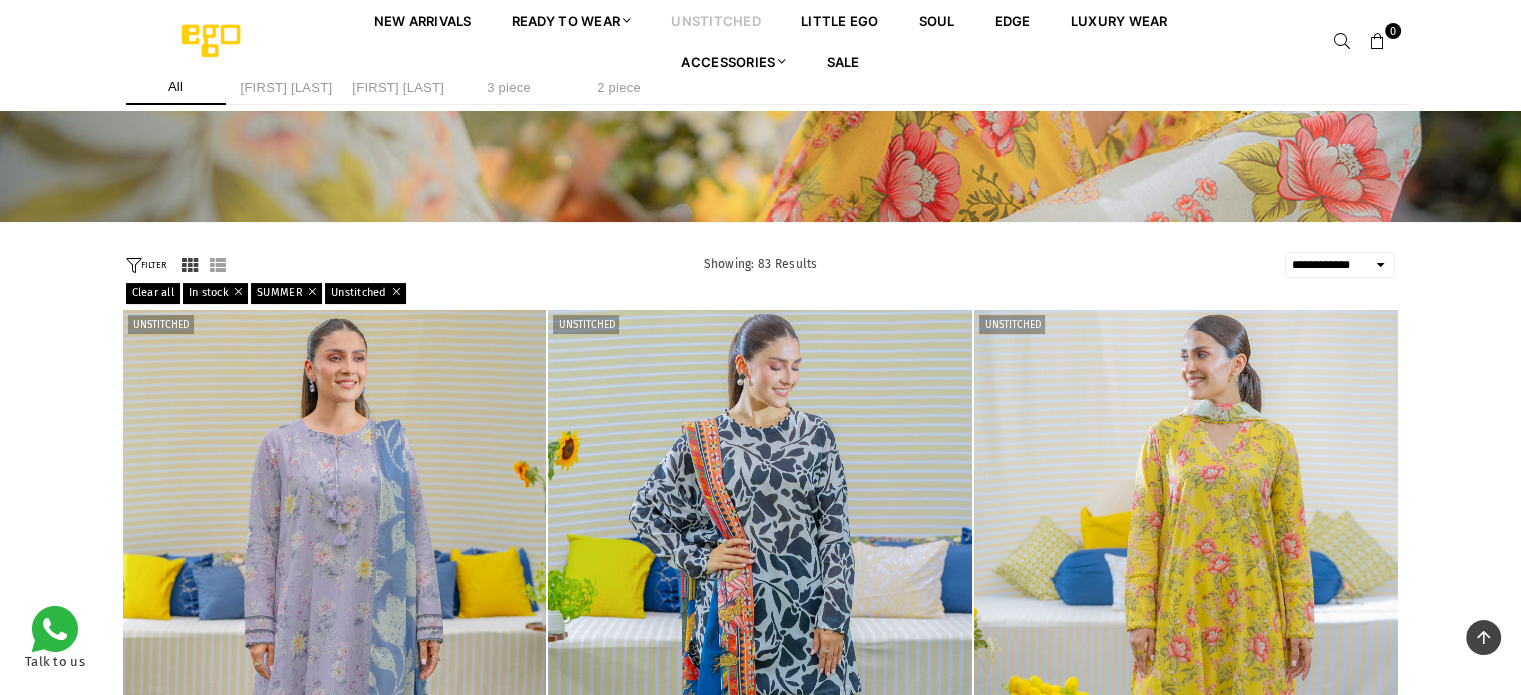 click on "**********" at bounding box center (1340, 265) 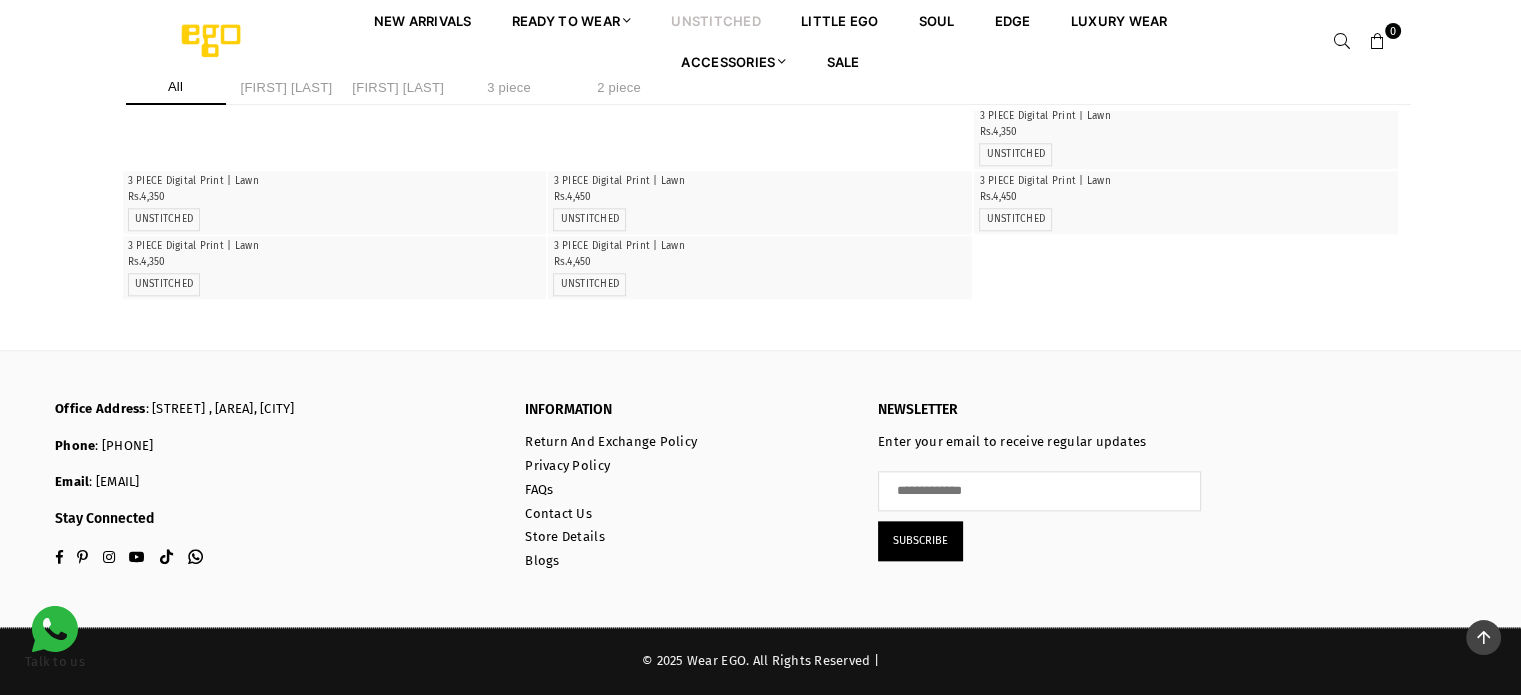 scroll, scrollTop: 19763, scrollLeft: 0, axis: vertical 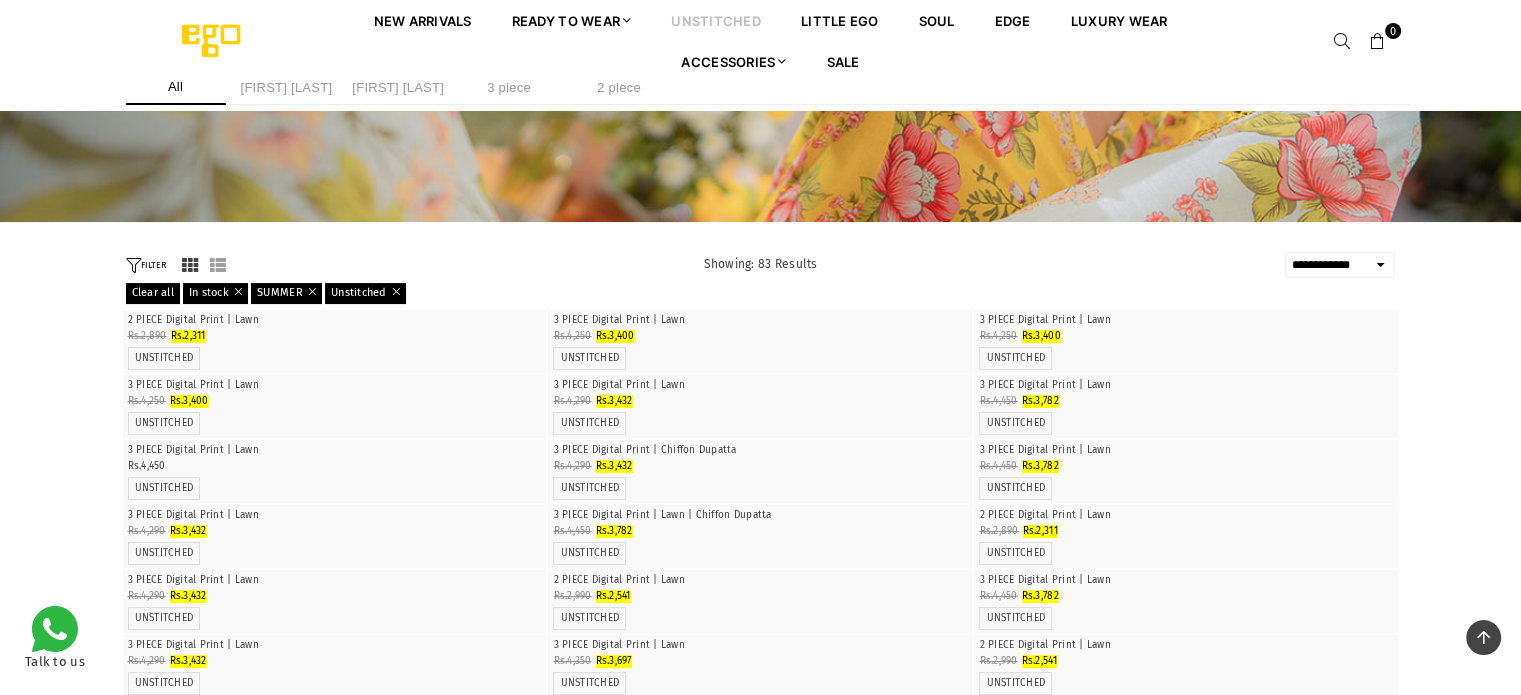 click on "**********" at bounding box center [1340, 265] 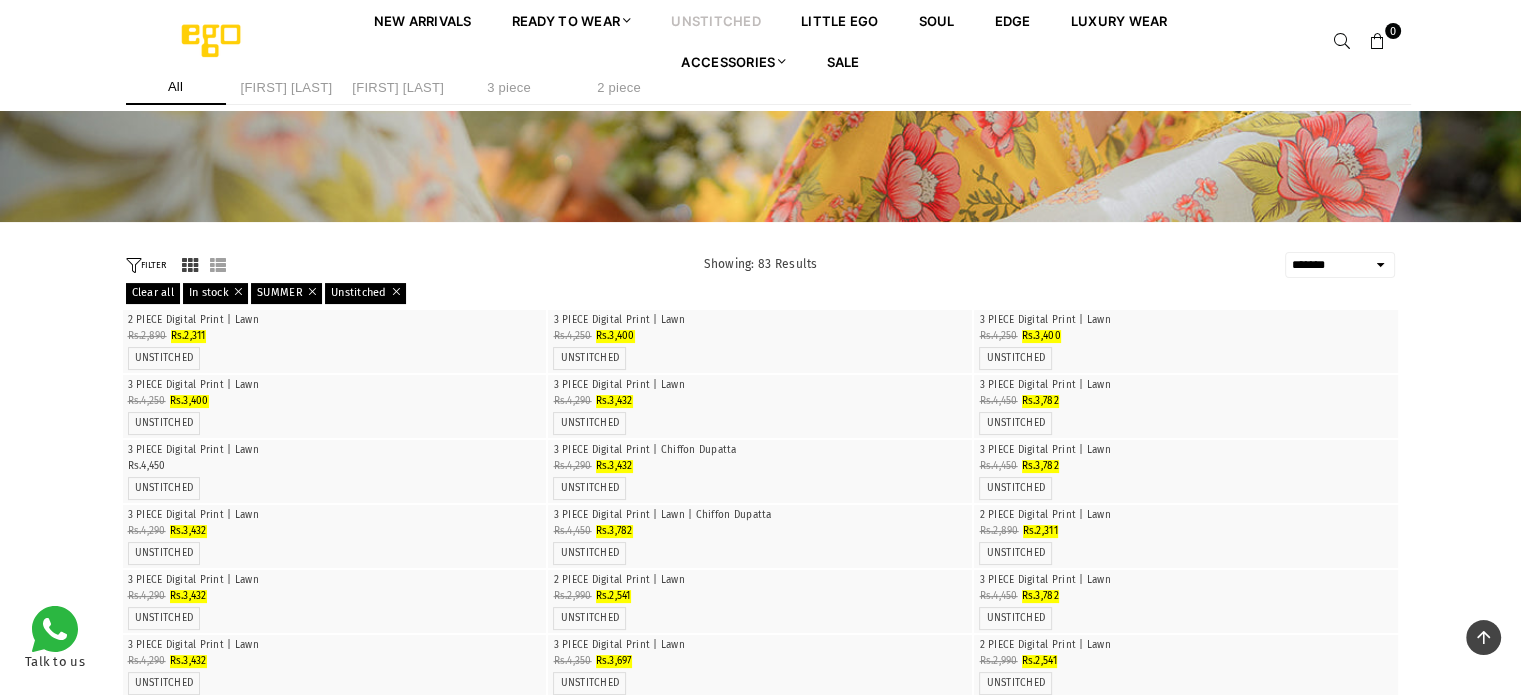 click on "**********" at bounding box center [1340, 265] 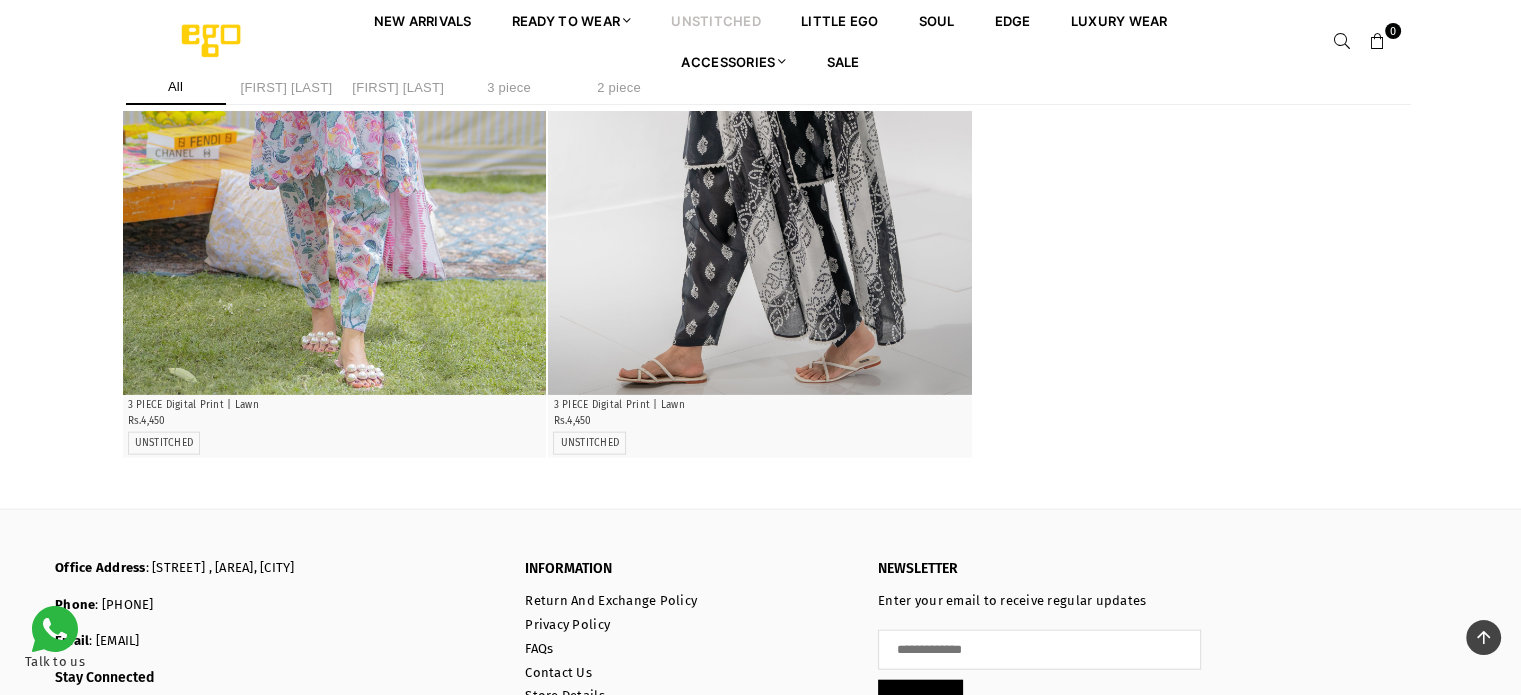 scroll, scrollTop: 19762, scrollLeft: 0, axis: vertical 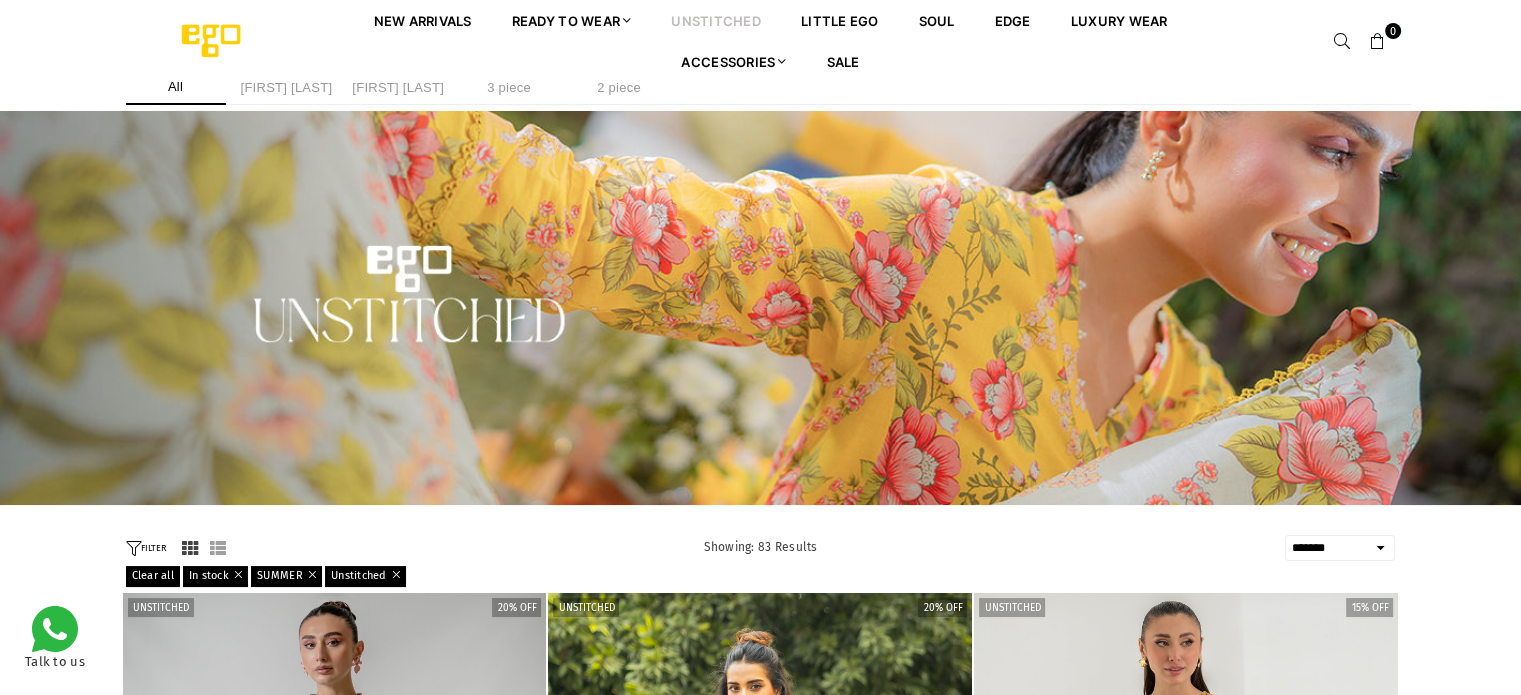click on "Ayeza khan" at bounding box center [287, 87] 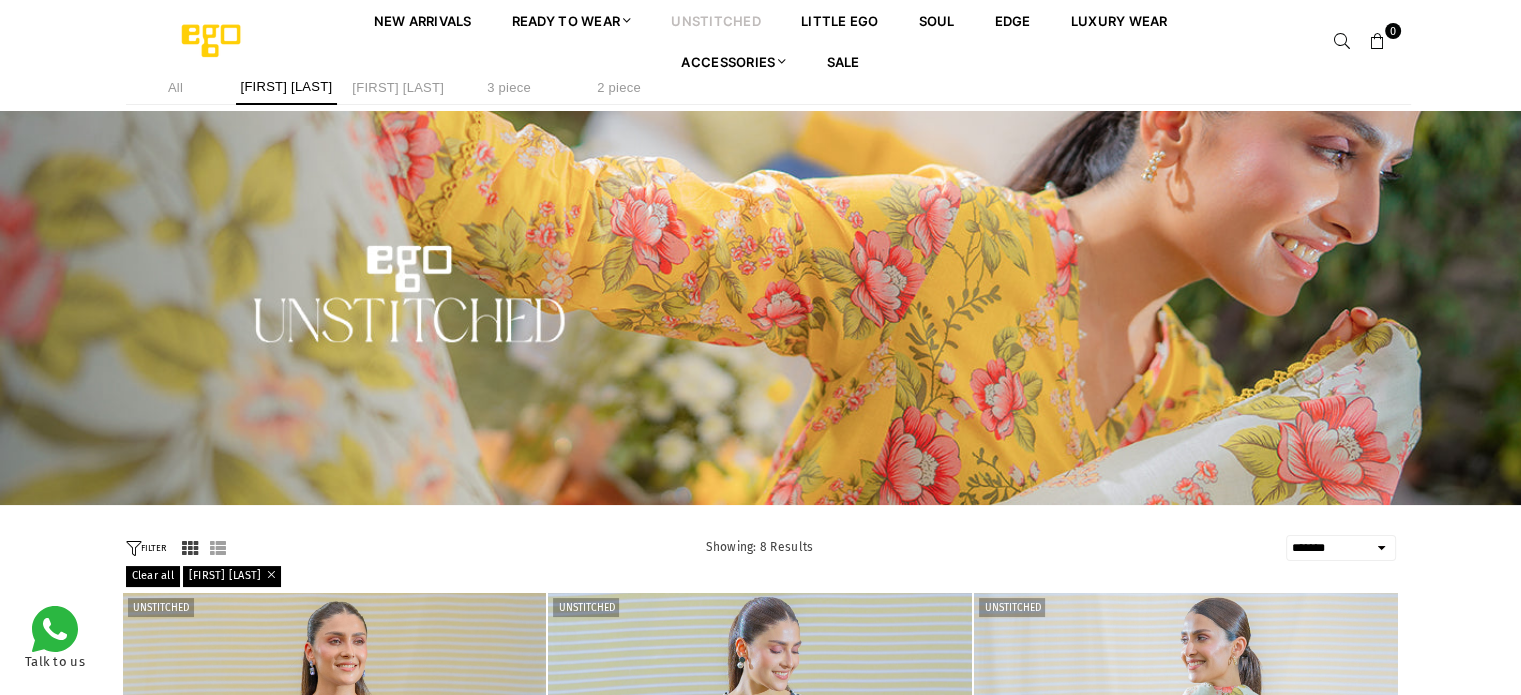 scroll, scrollTop: 482, scrollLeft: 0, axis: vertical 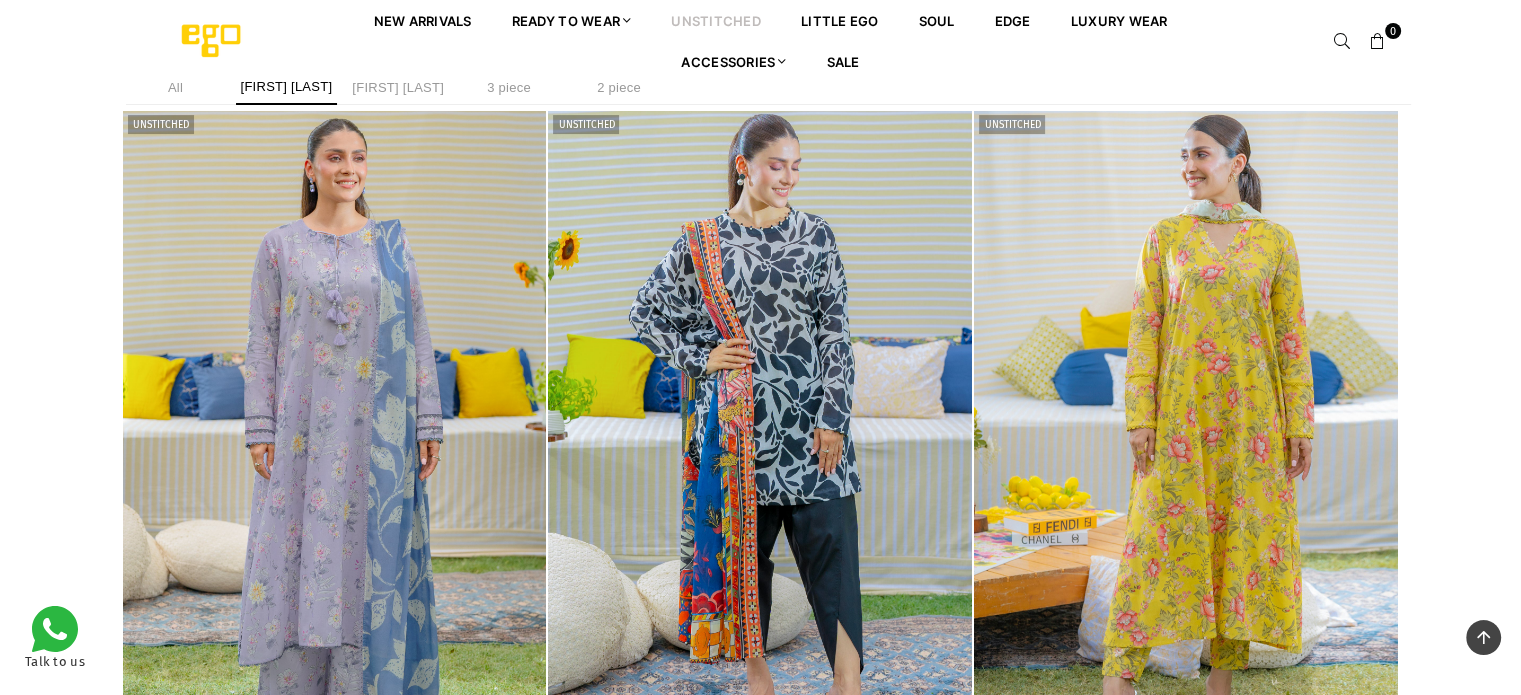 click on "Sidra niazi" at bounding box center [398, 87] 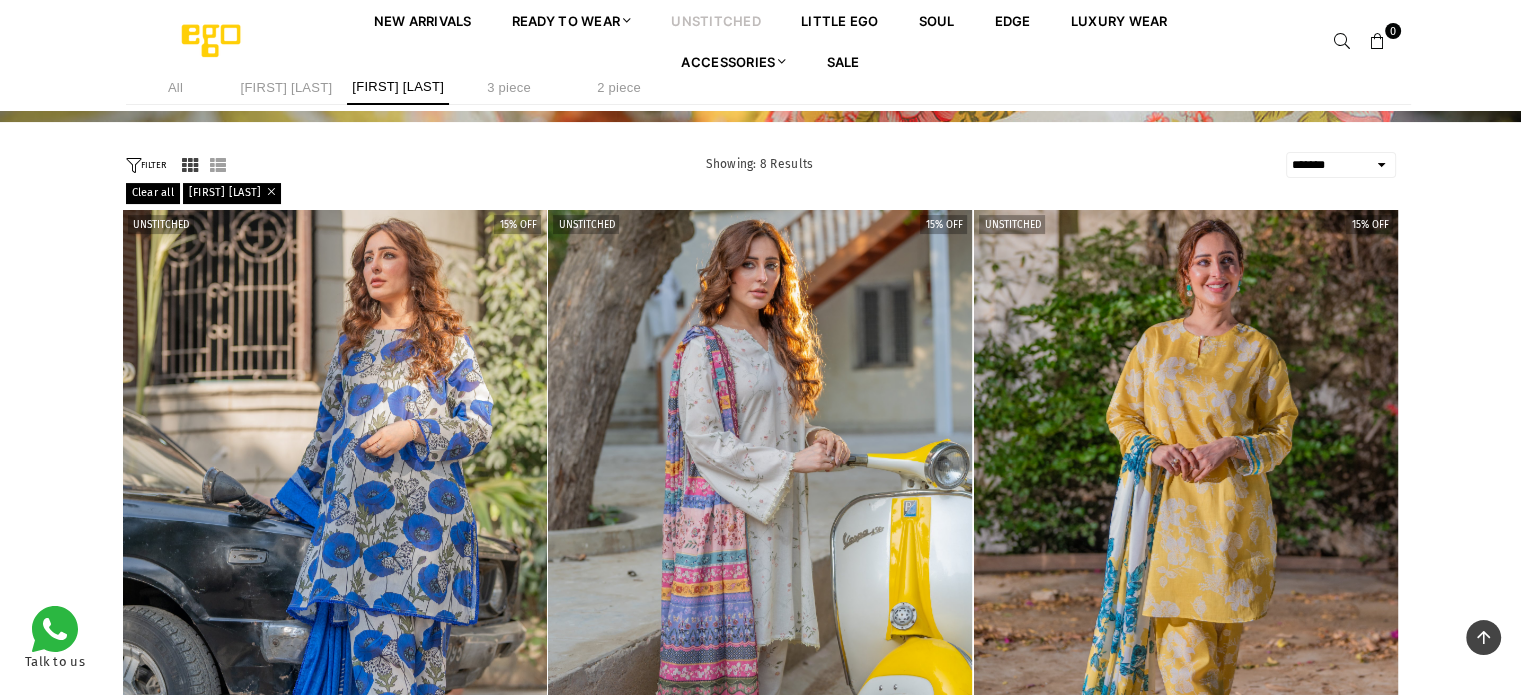 scroll, scrollTop: 0, scrollLeft: 0, axis: both 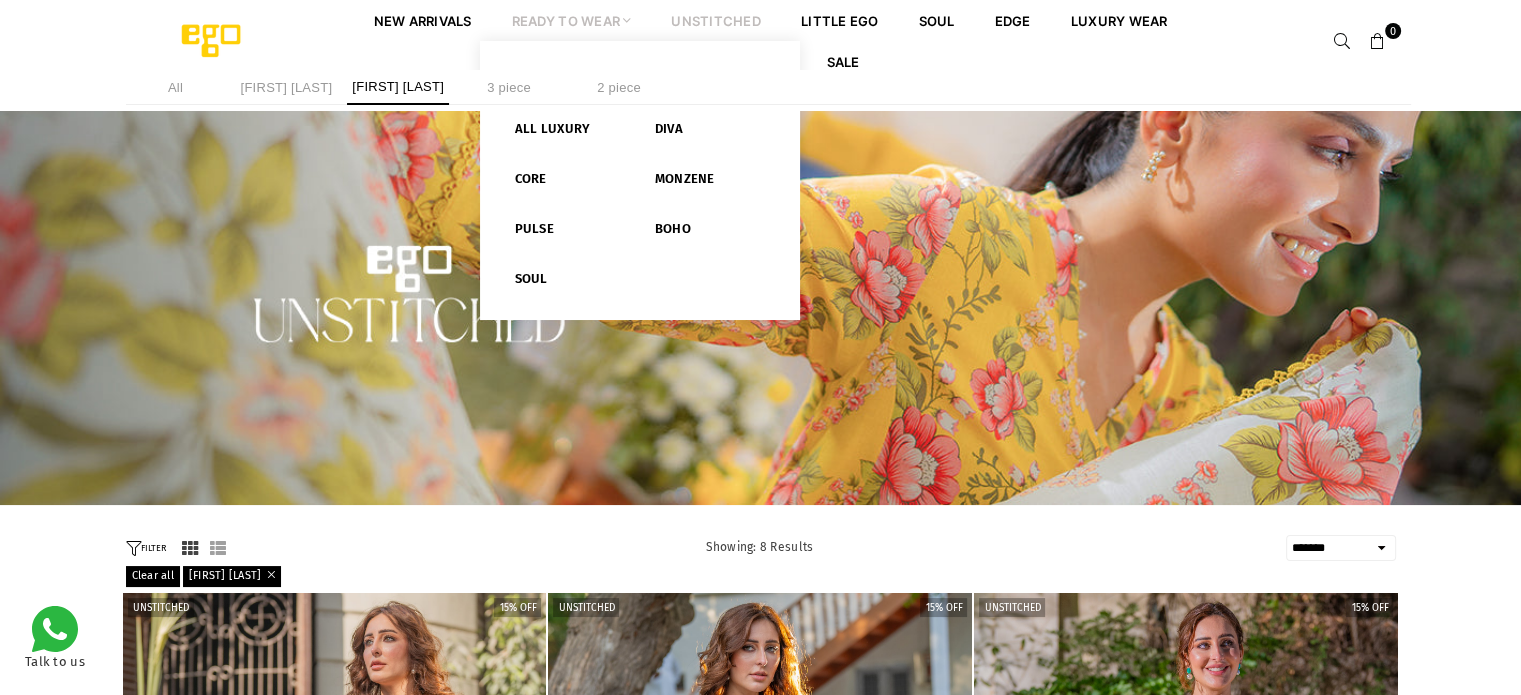 click on "Ready to Wear" at bounding box center (572, 20) 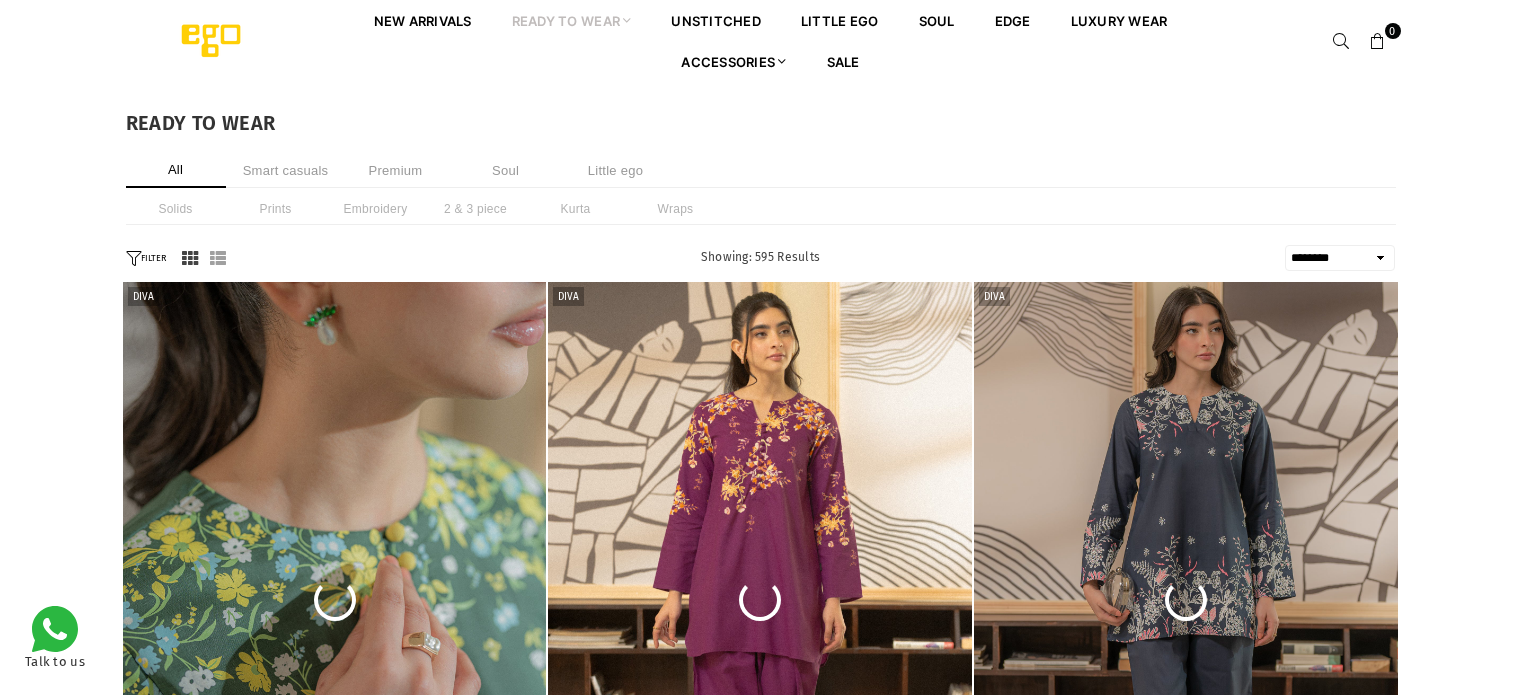 scroll, scrollTop: 0, scrollLeft: 0, axis: both 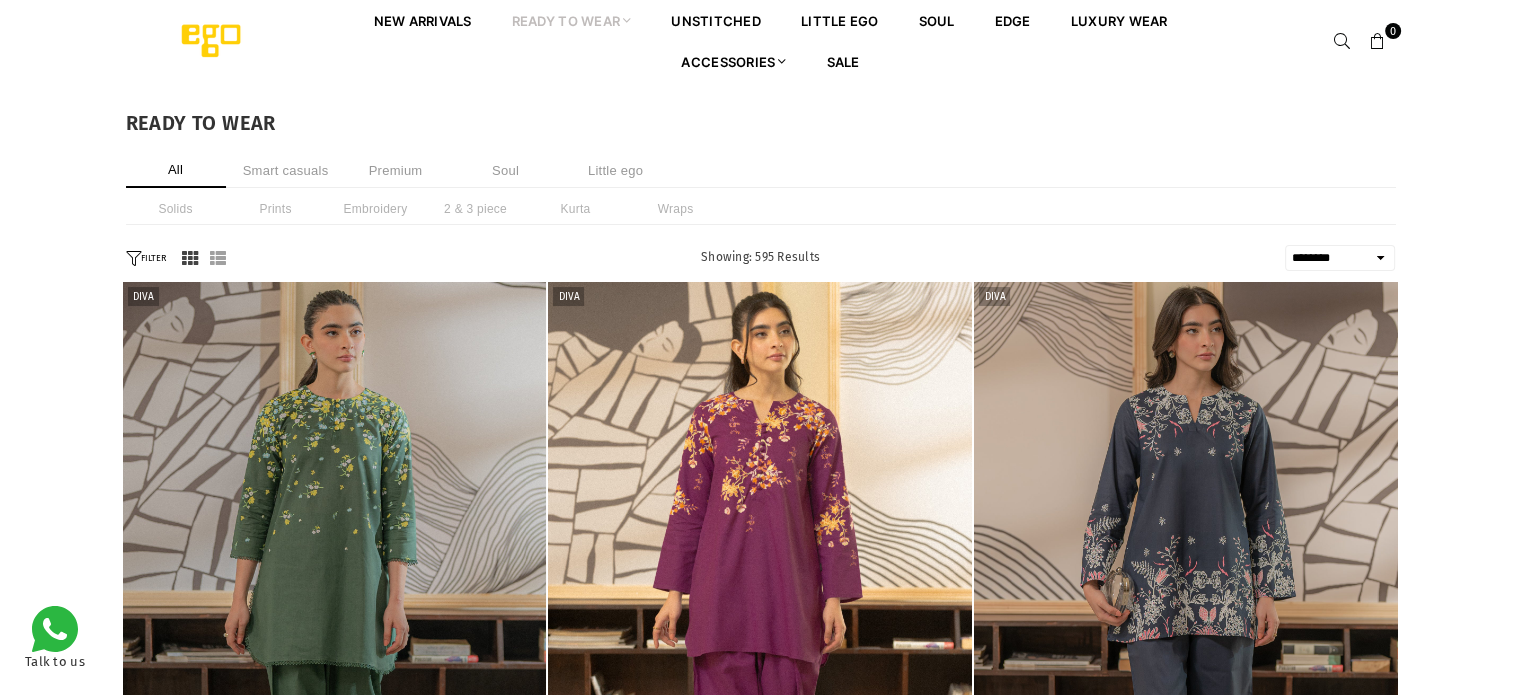 click on "**********" at bounding box center (1340, 258) 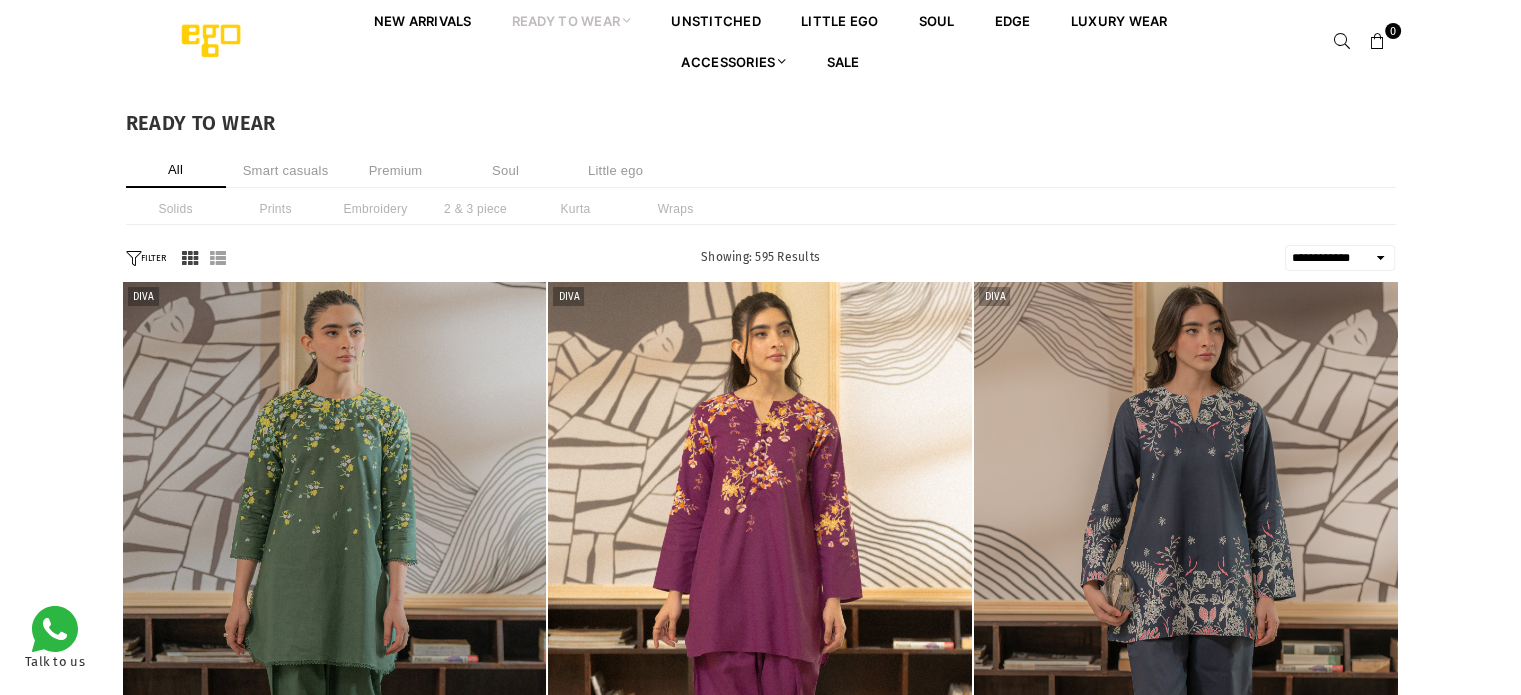 click on "**********" at bounding box center (1340, 258) 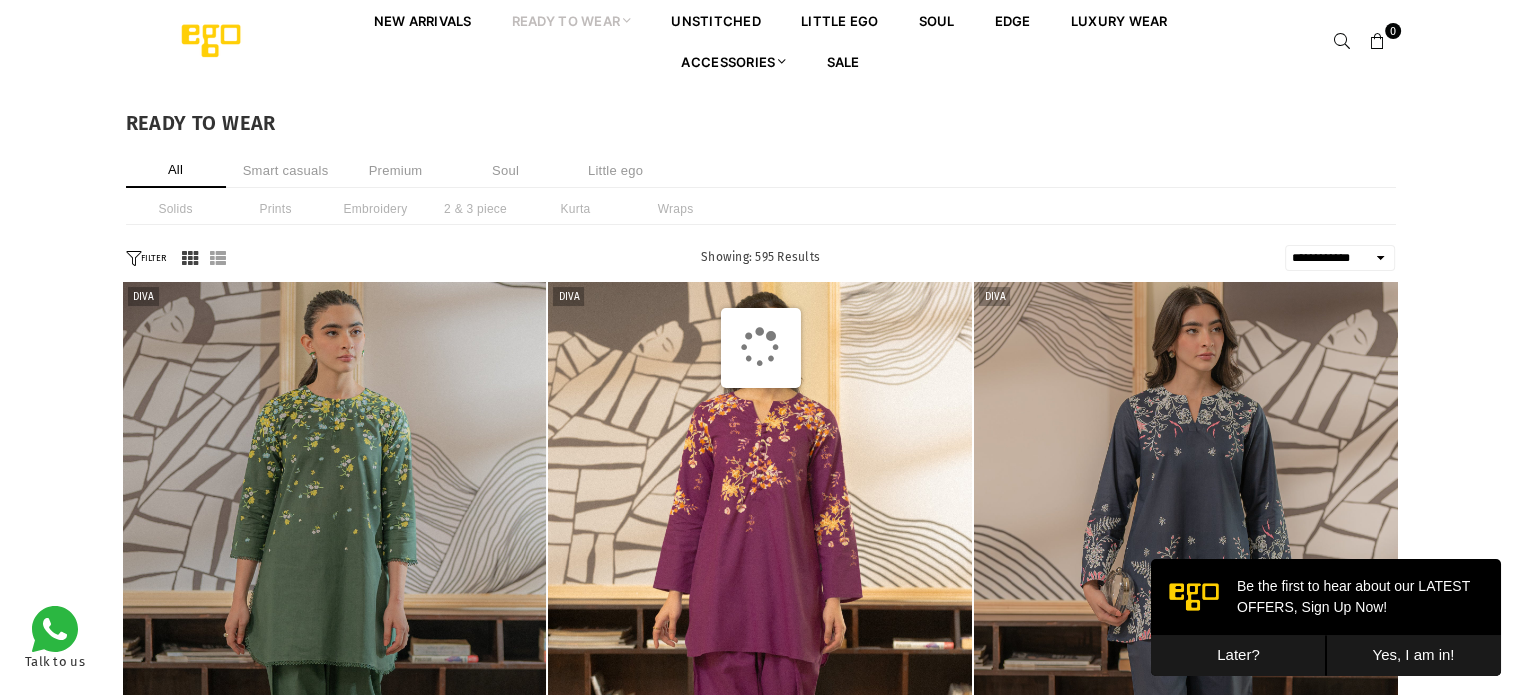 scroll, scrollTop: 0, scrollLeft: 0, axis: both 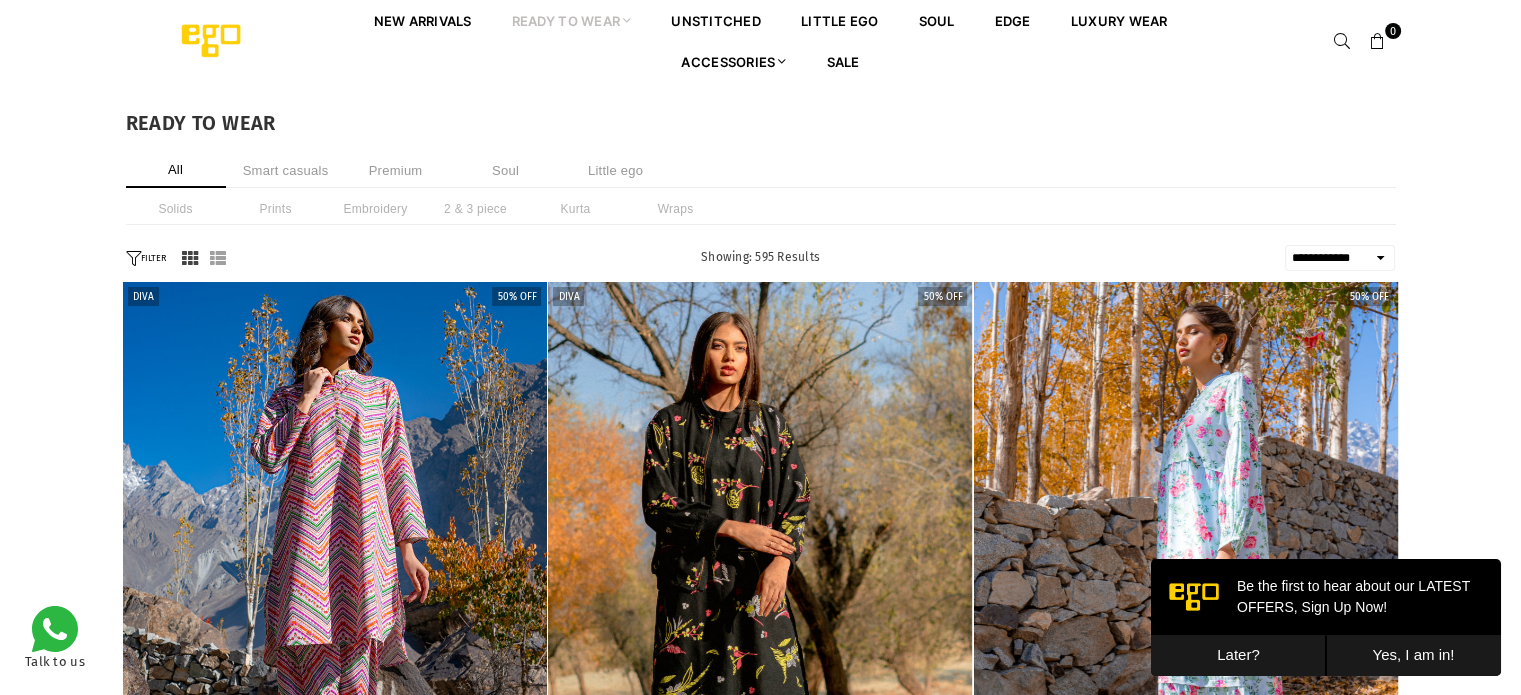 click on "Later?" at bounding box center [1238, 655] 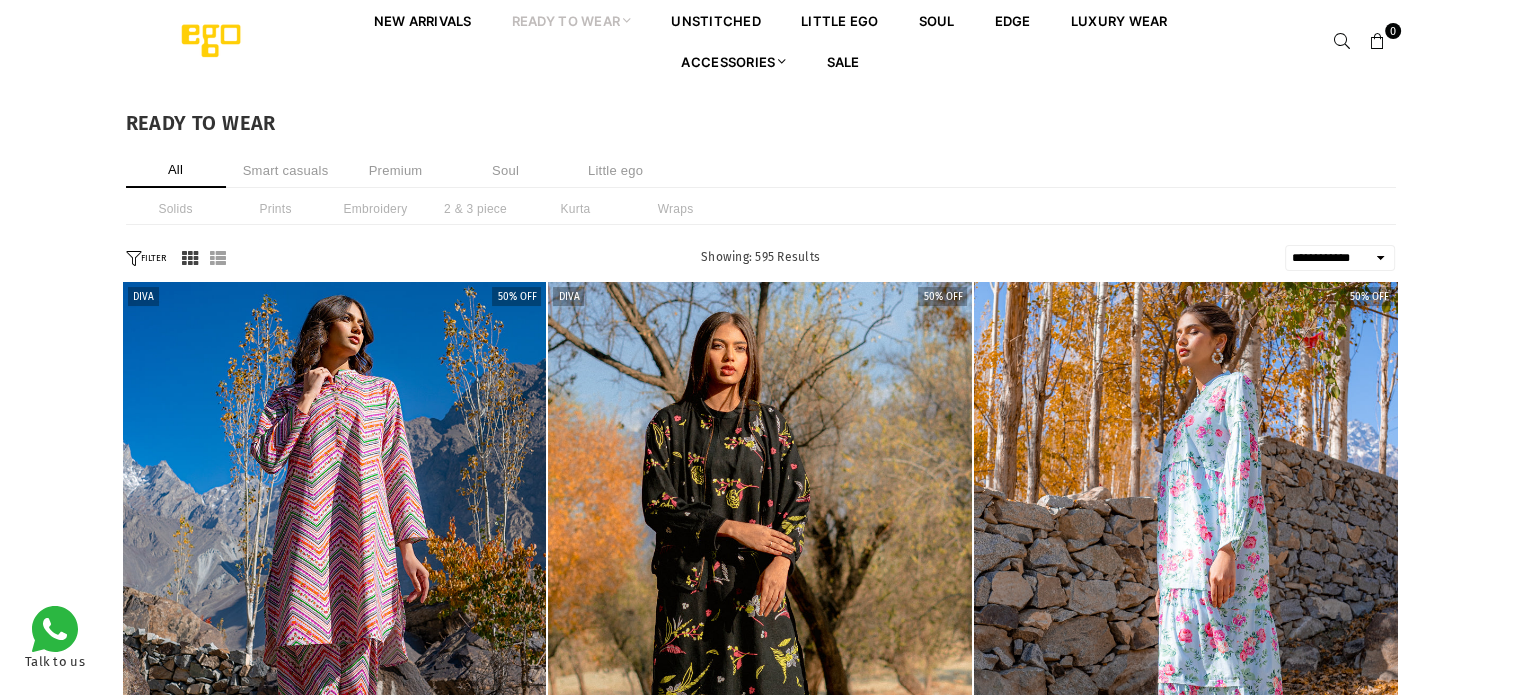 scroll, scrollTop: 282, scrollLeft: 0, axis: vertical 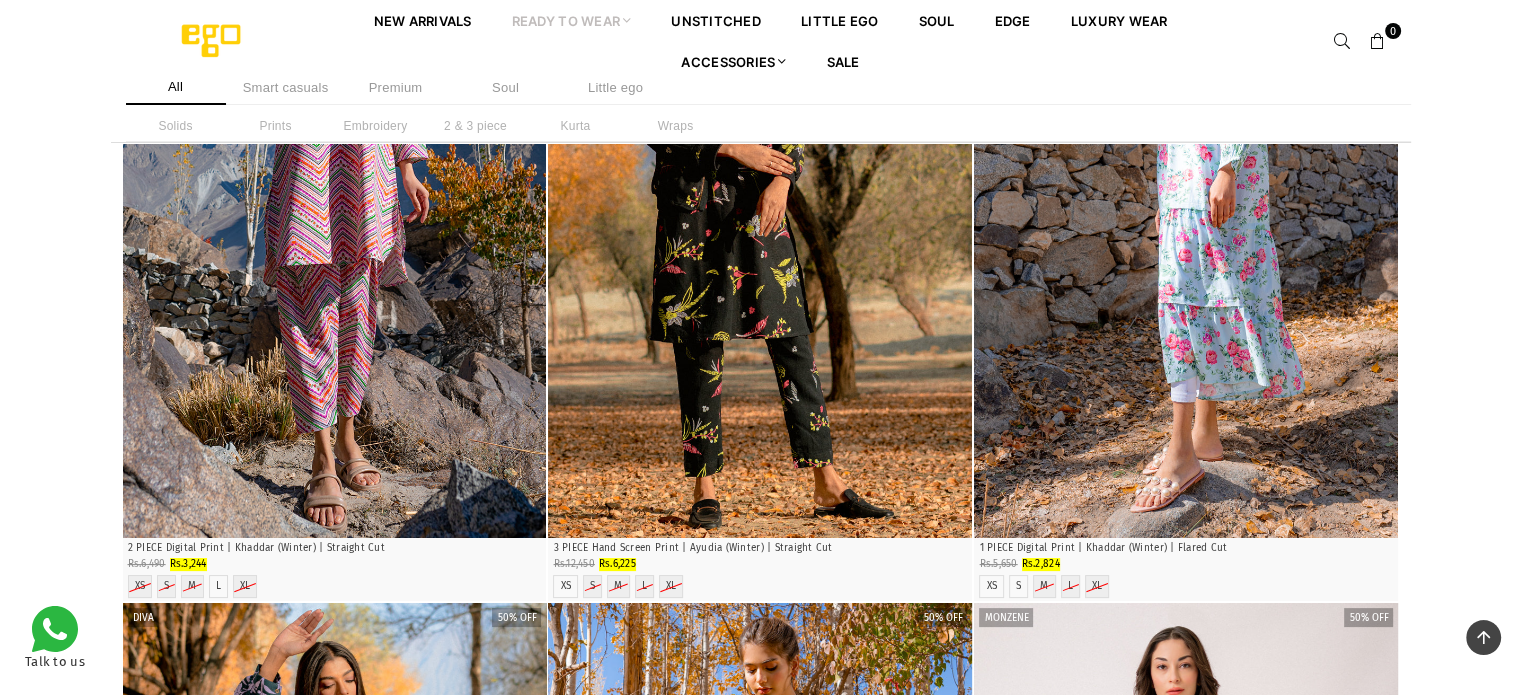 click on "**********" at bounding box center (760, 1334) 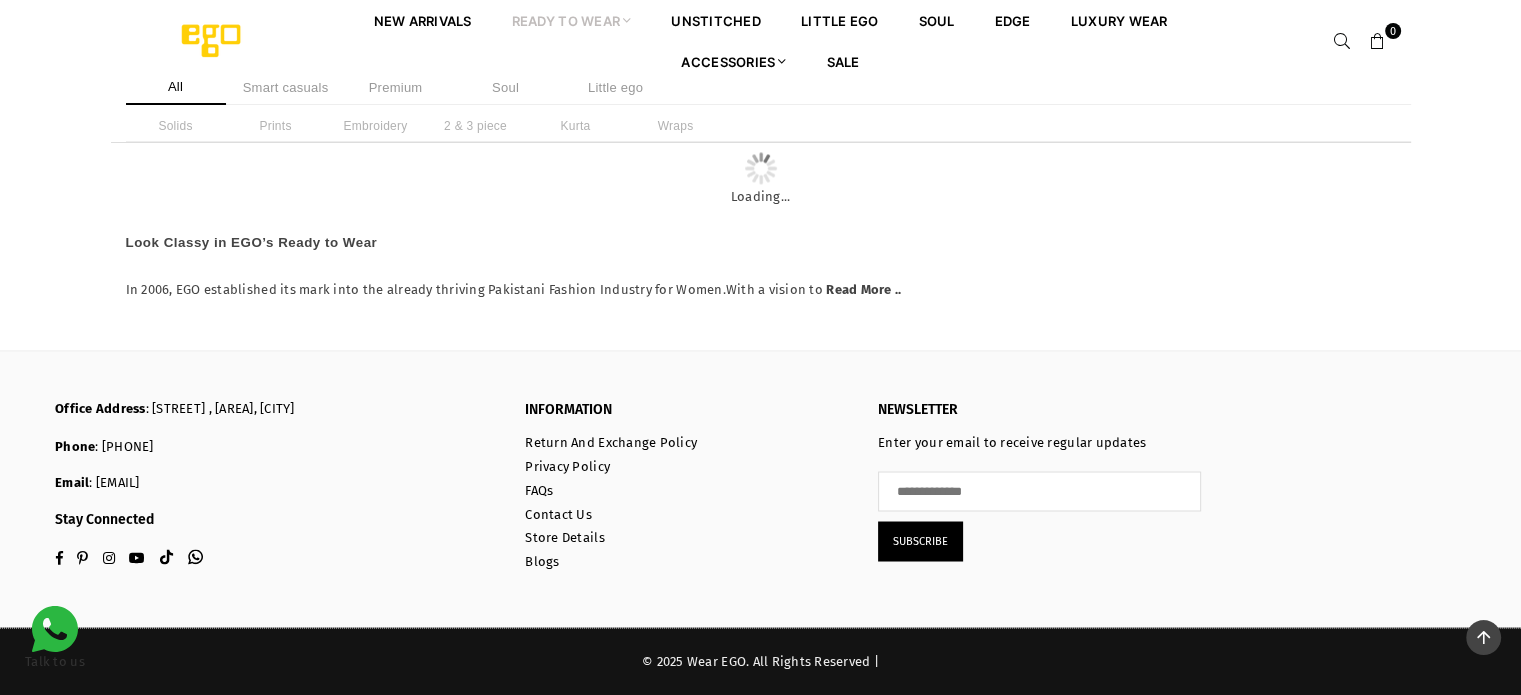 scroll, scrollTop: 7145, scrollLeft: 0, axis: vertical 